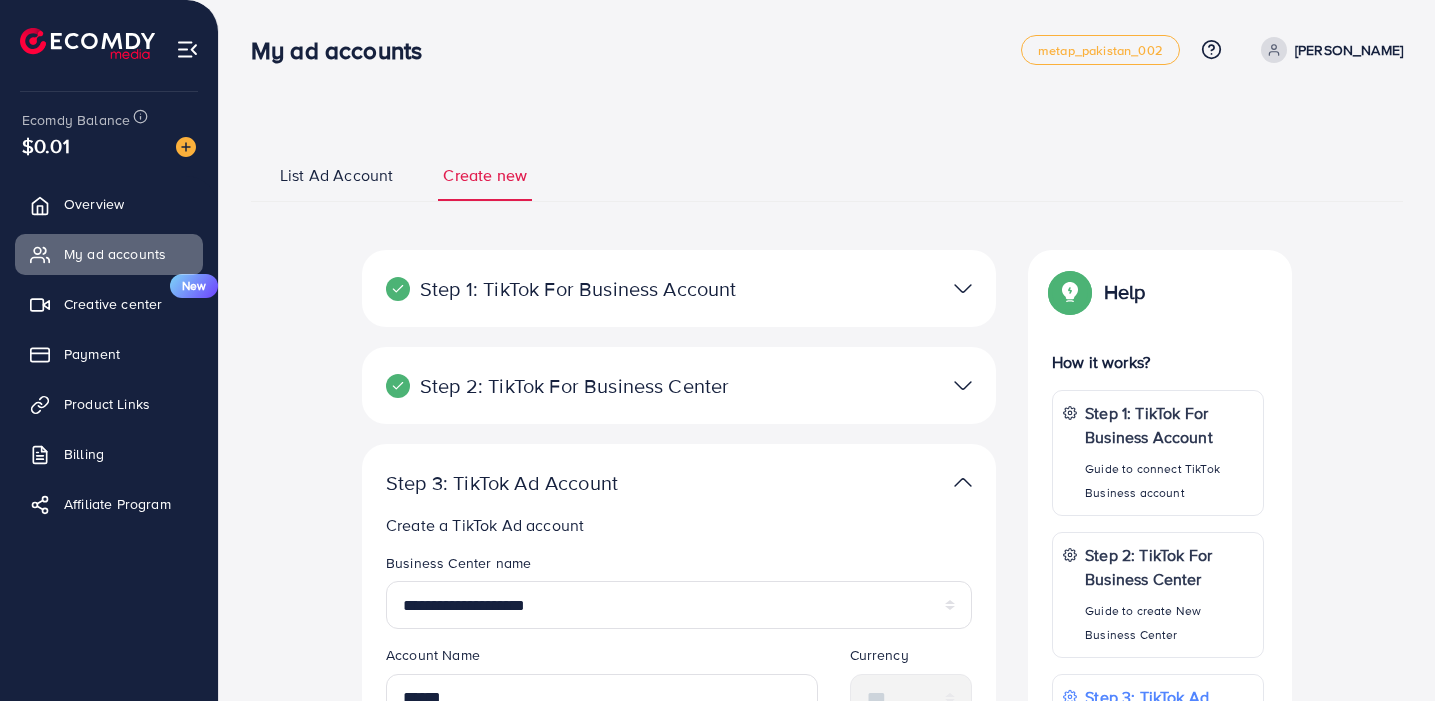 scroll, scrollTop: 434, scrollLeft: 0, axis: vertical 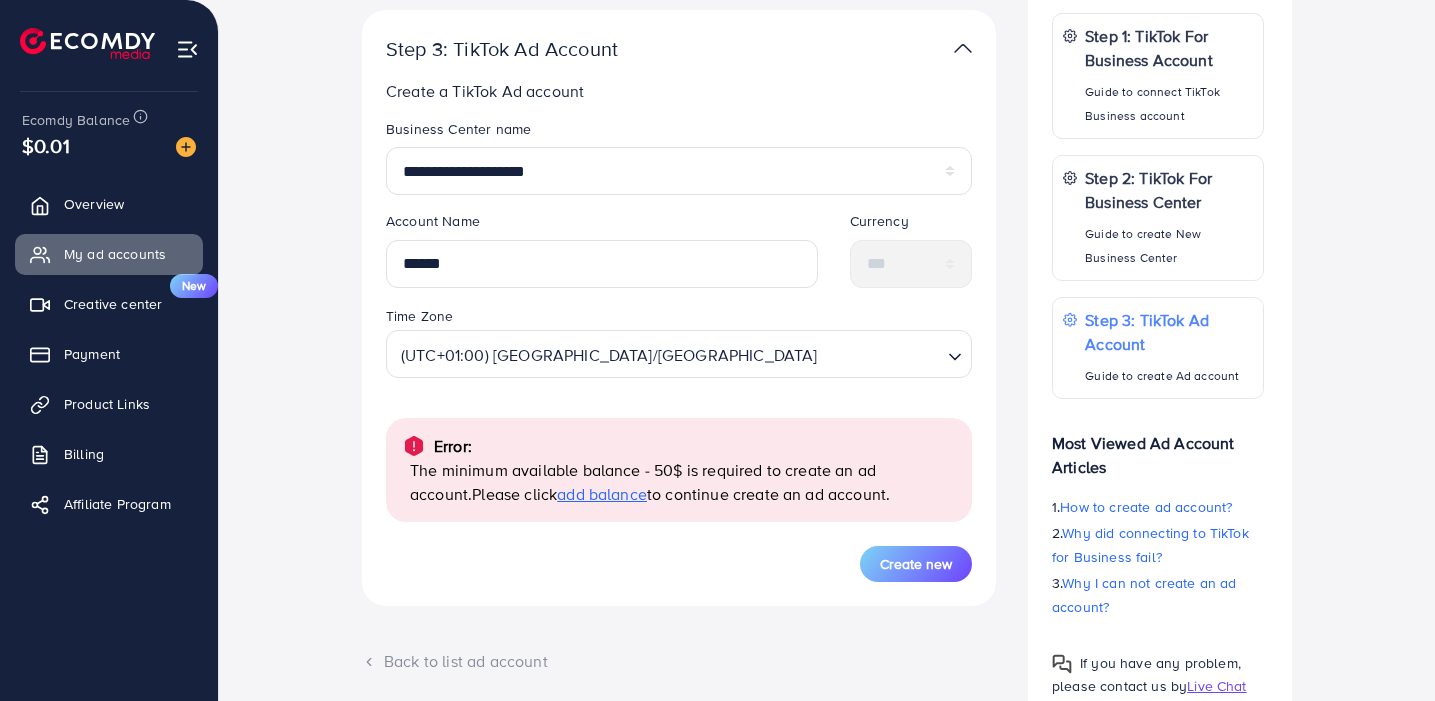 click on "$0.01" at bounding box center (109, 145) 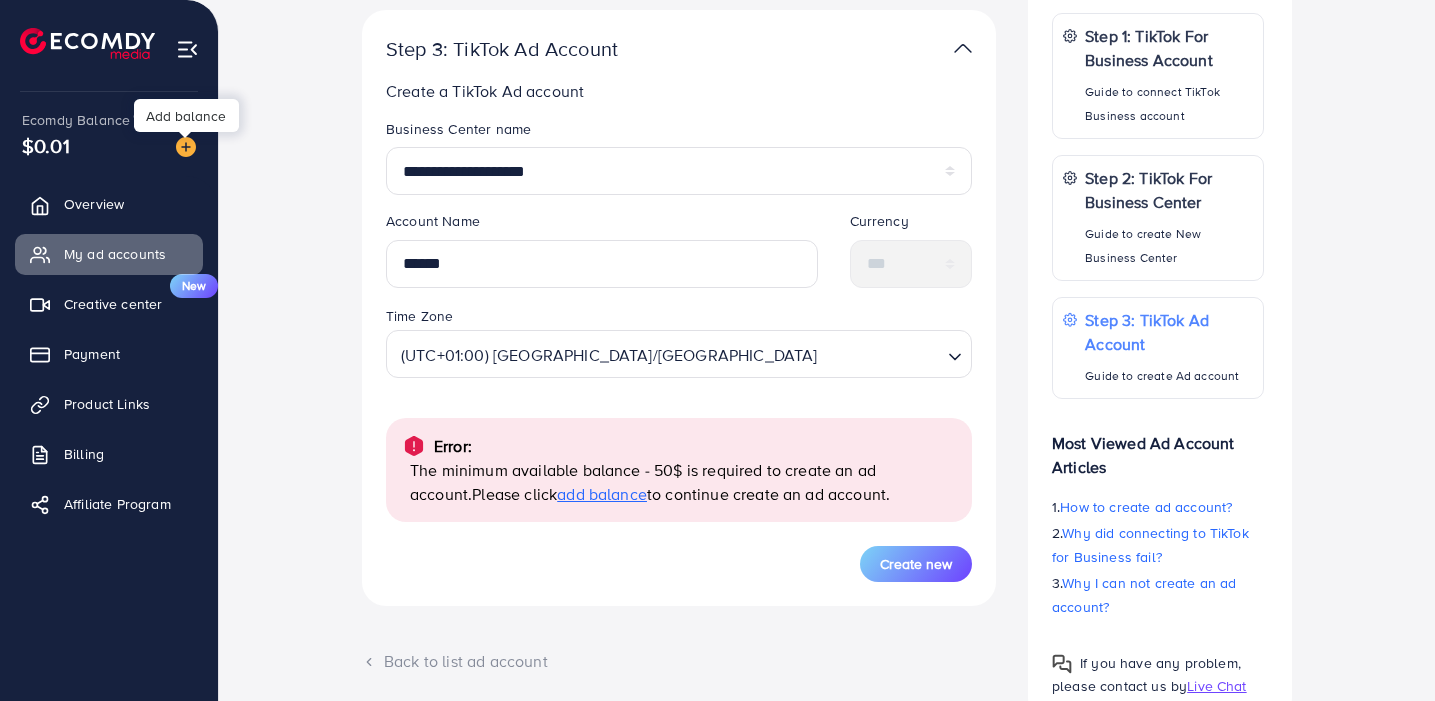 click at bounding box center [186, 147] 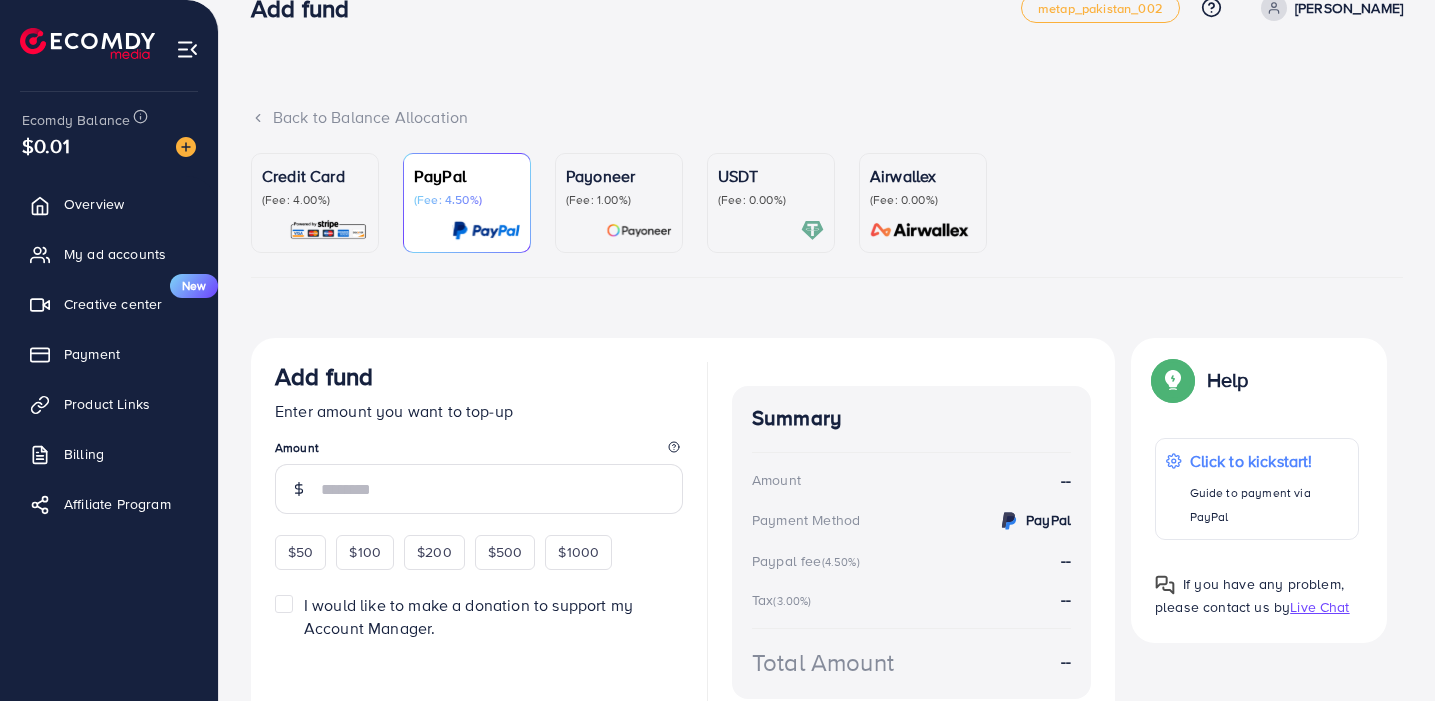 scroll, scrollTop: 52, scrollLeft: 0, axis: vertical 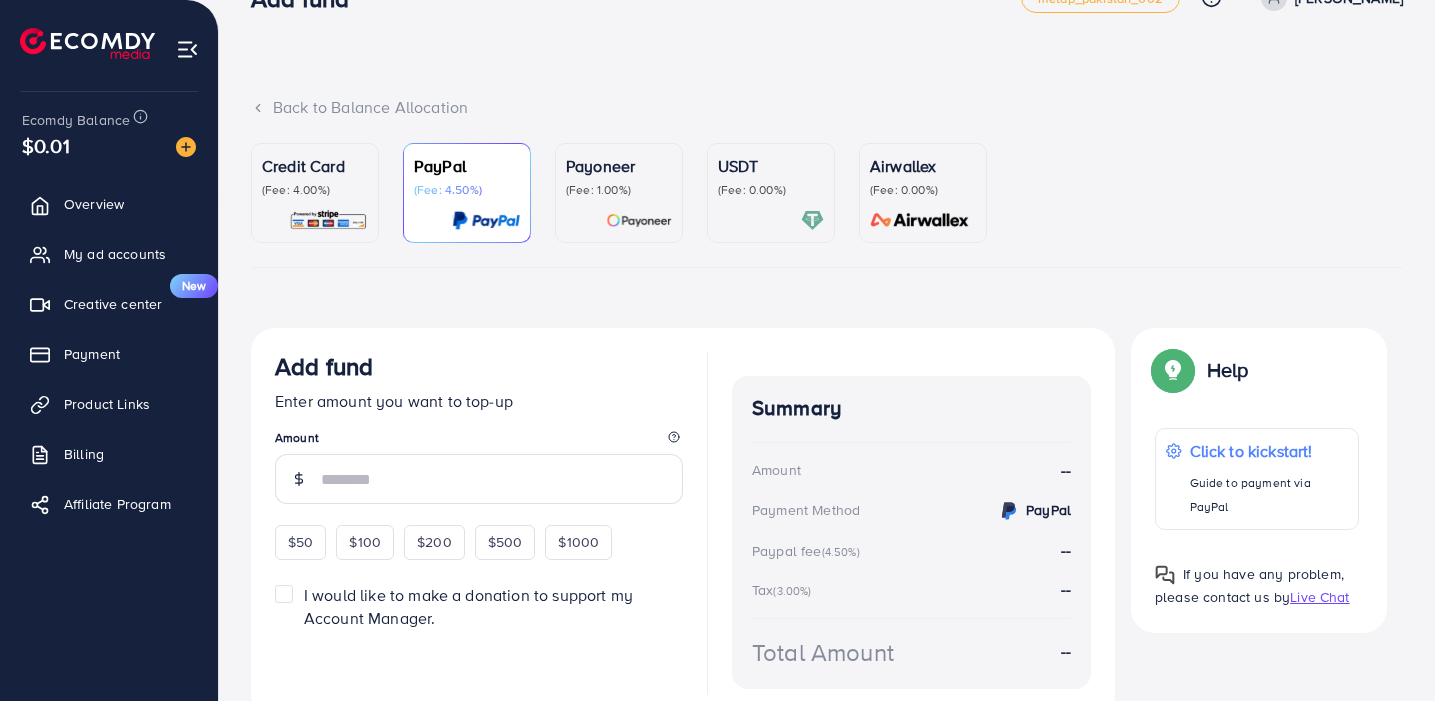 click on "USDT   (Fee: 0.00%)" at bounding box center (771, 193) 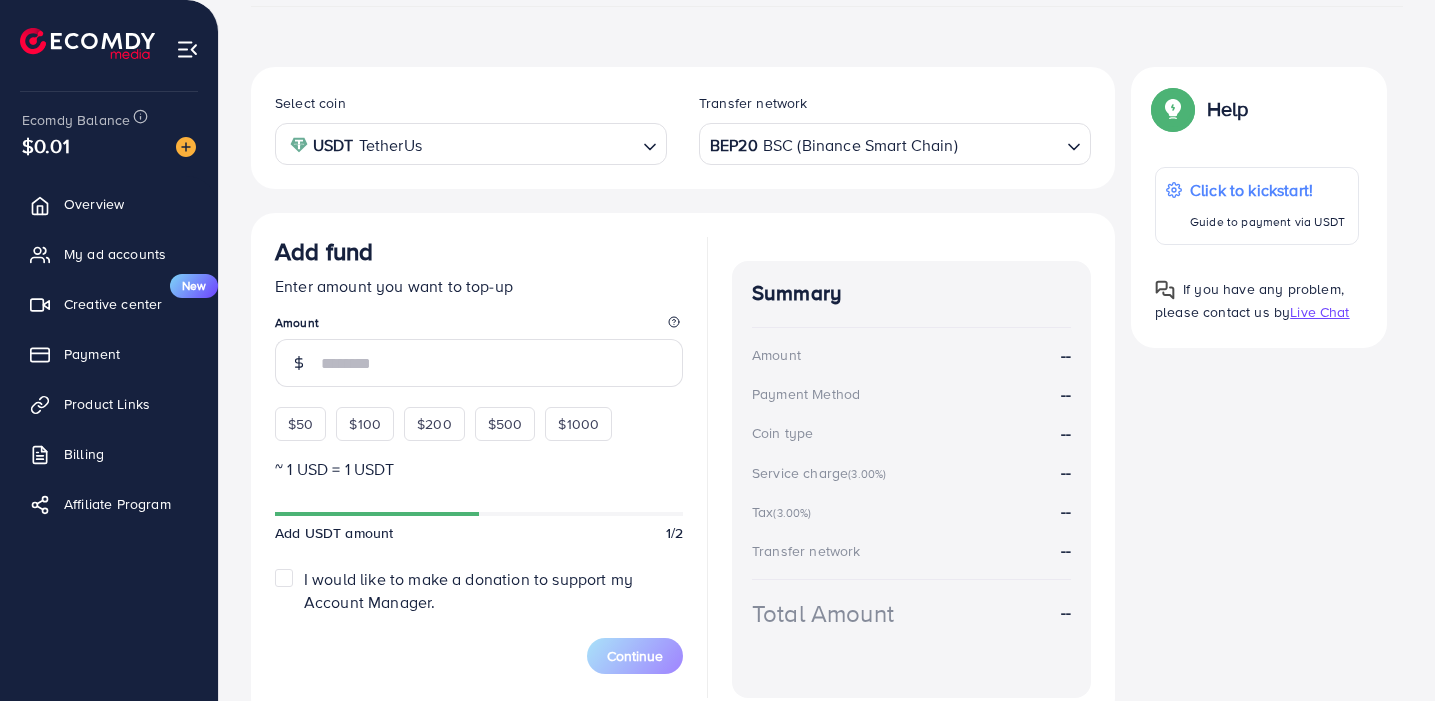 scroll, scrollTop: 341, scrollLeft: 0, axis: vertical 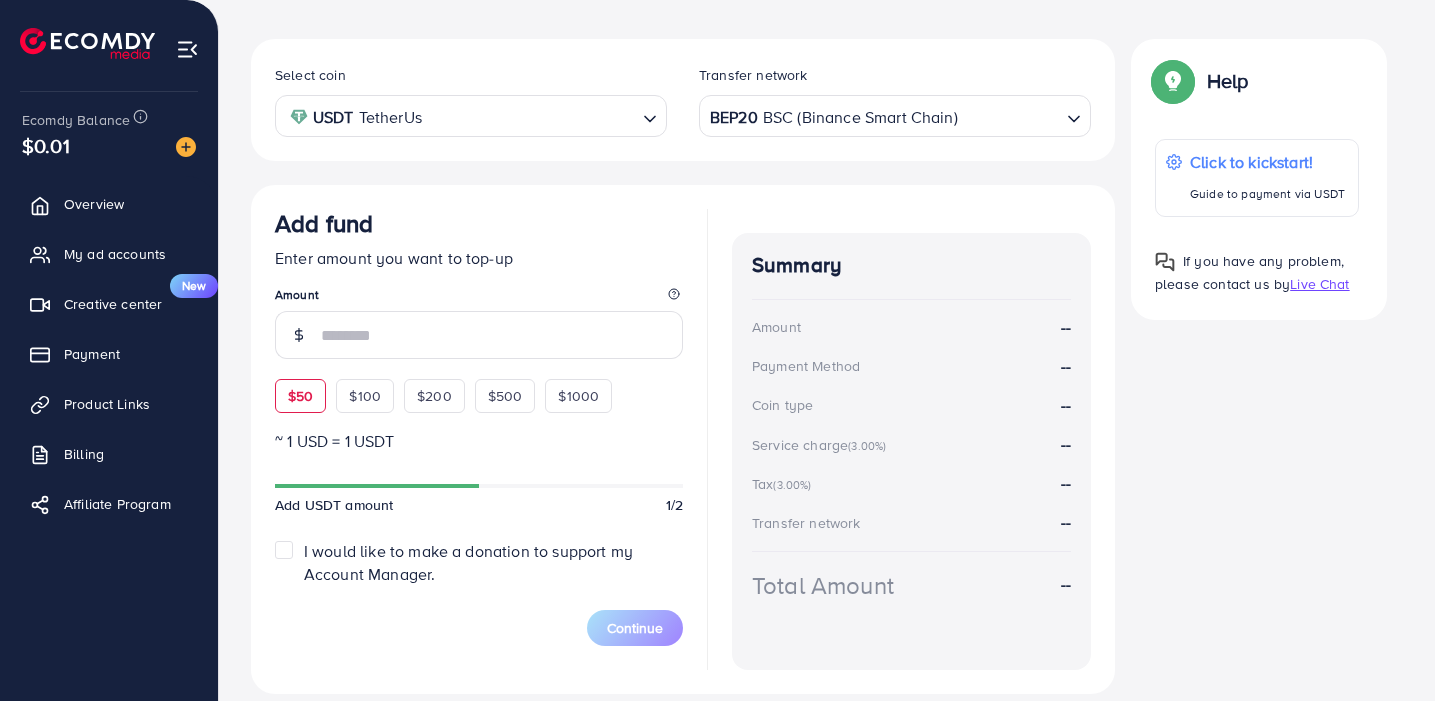 click on "$50" at bounding box center [300, 396] 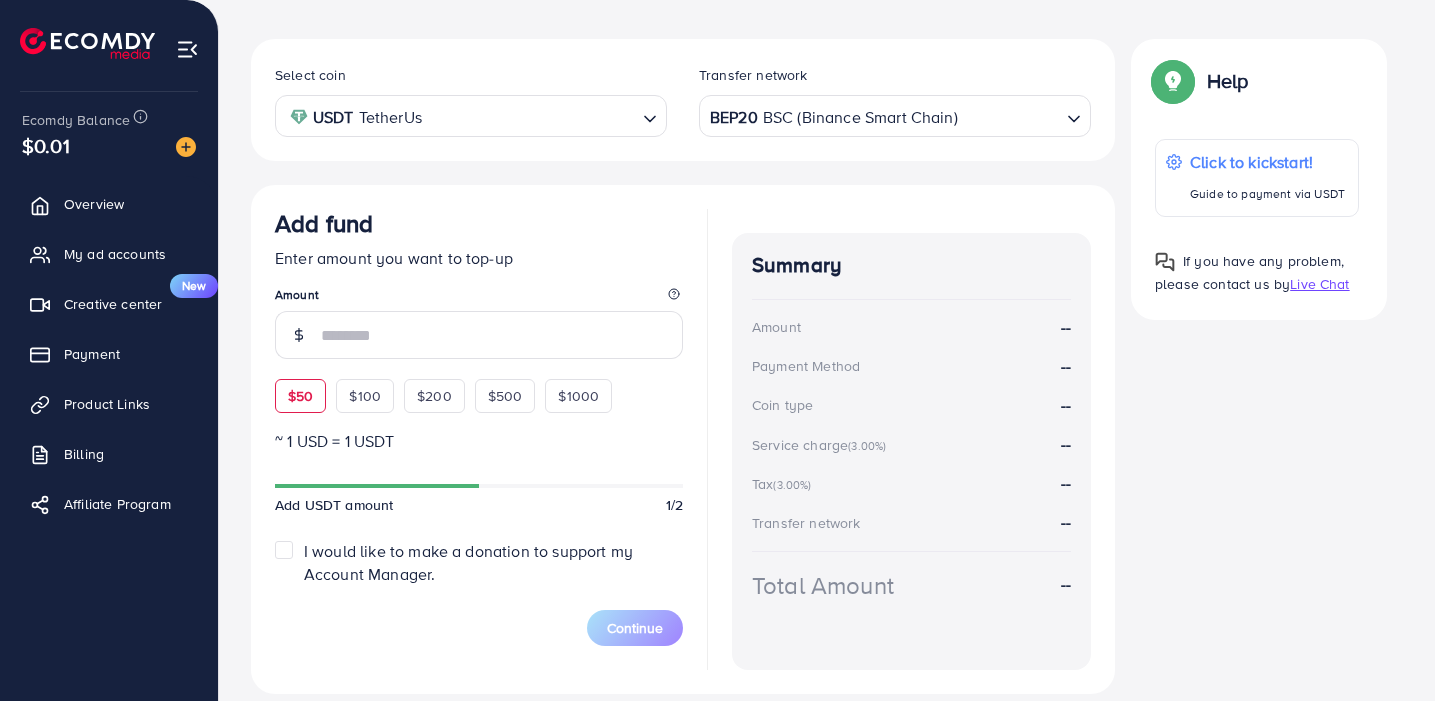 type on "**" 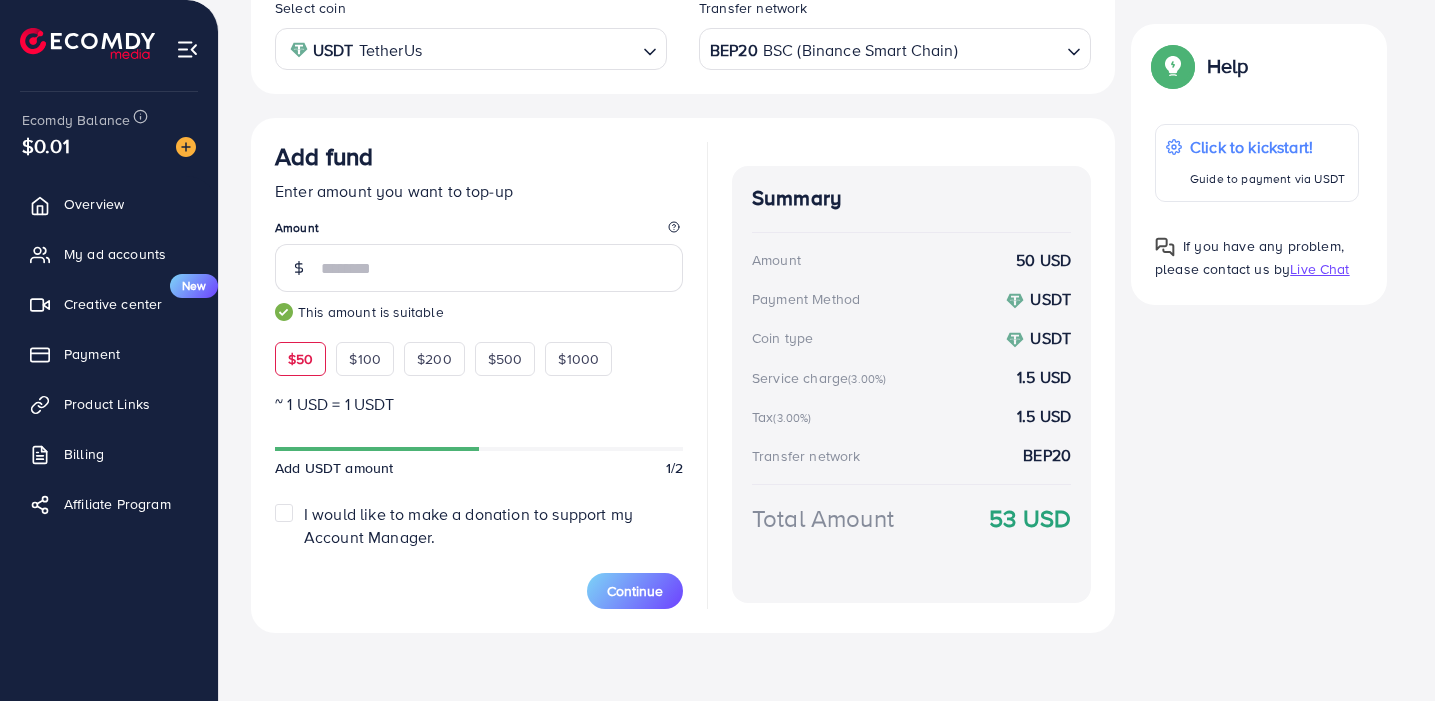 scroll, scrollTop: 412, scrollLeft: 0, axis: vertical 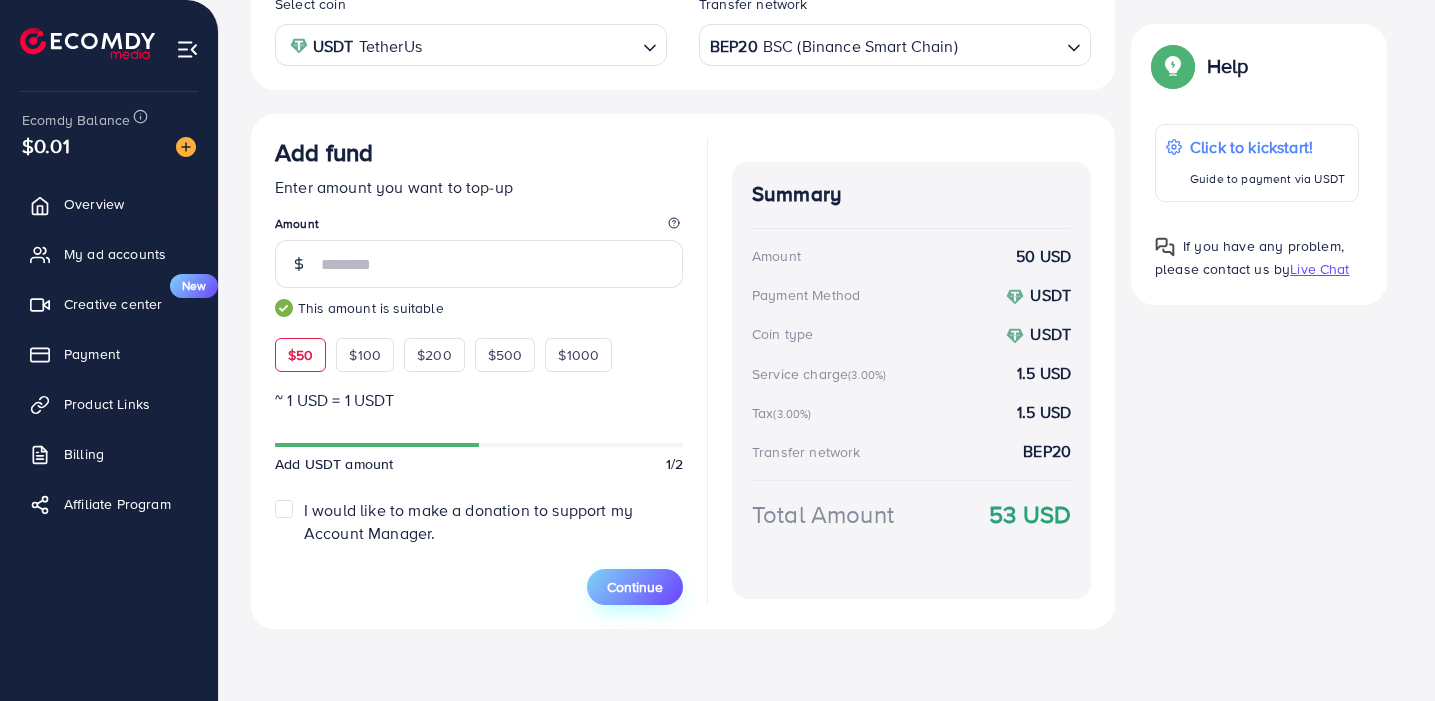 click on "Continue" at bounding box center [635, 587] 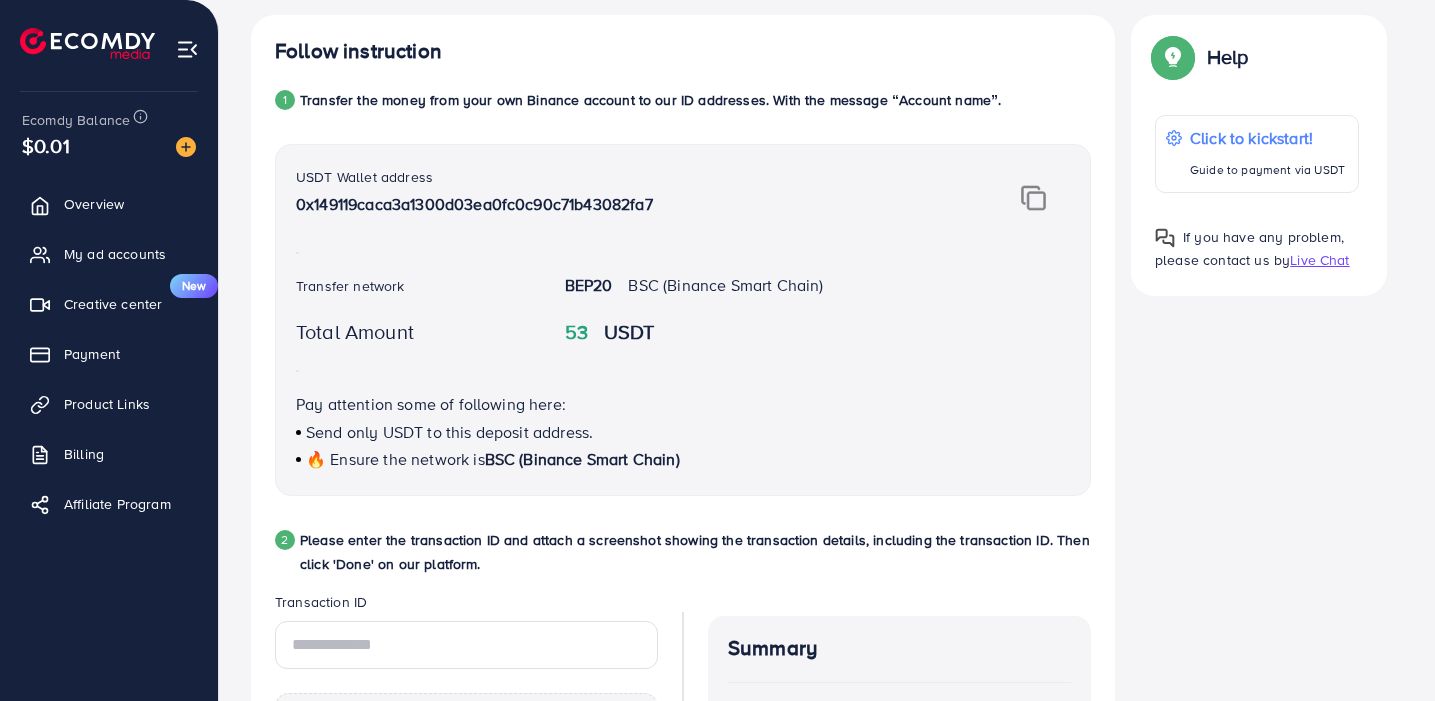 scroll, scrollTop: 363, scrollLeft: 0, axis: vertical 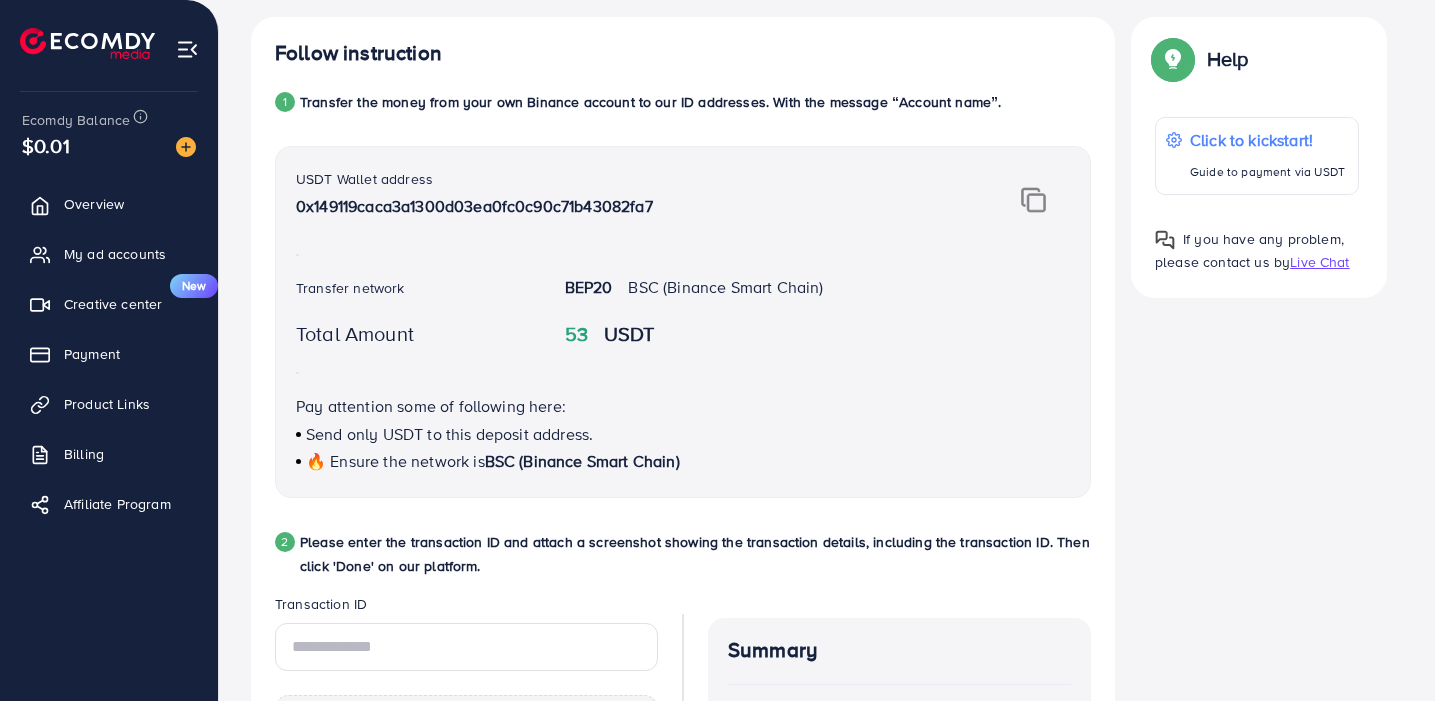 click at bounding box center (1033, 200) 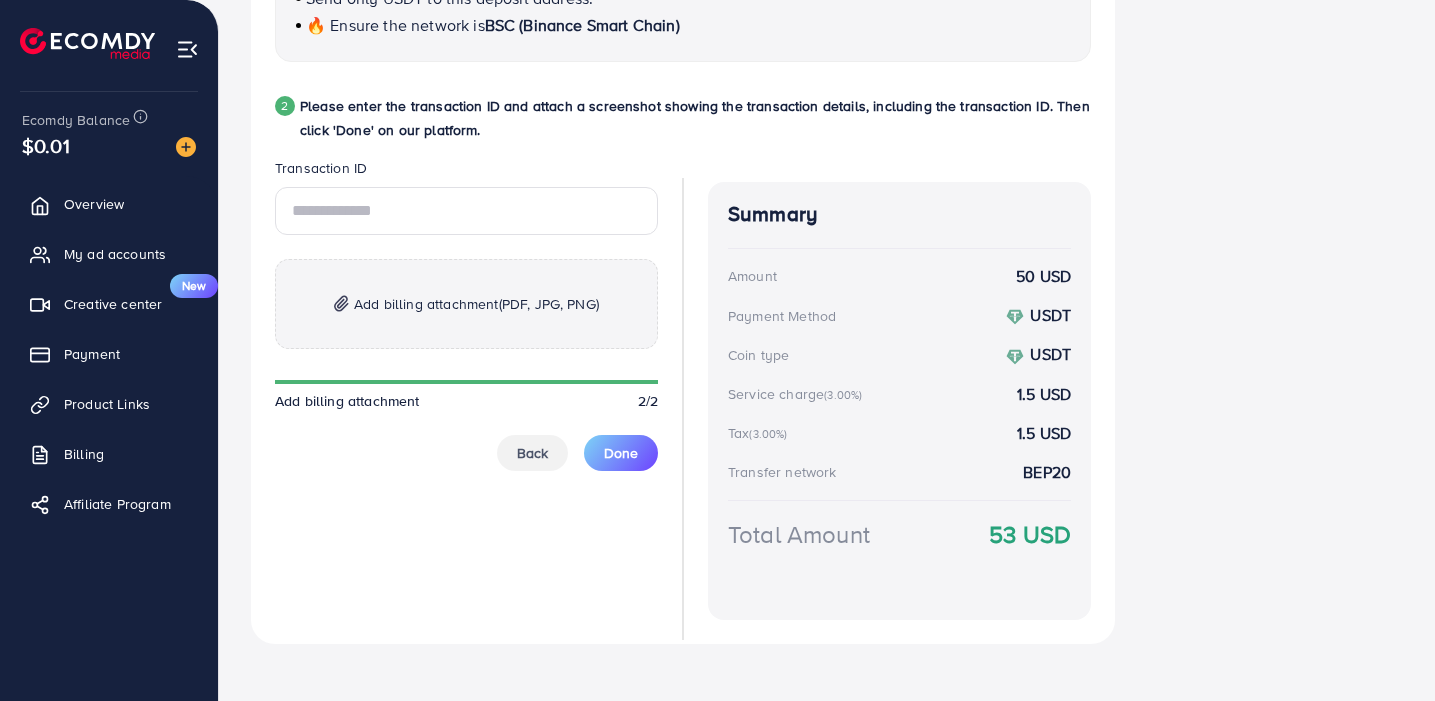 scroll, scrollTop: 800, scrollLeft: 0, axis: vertical 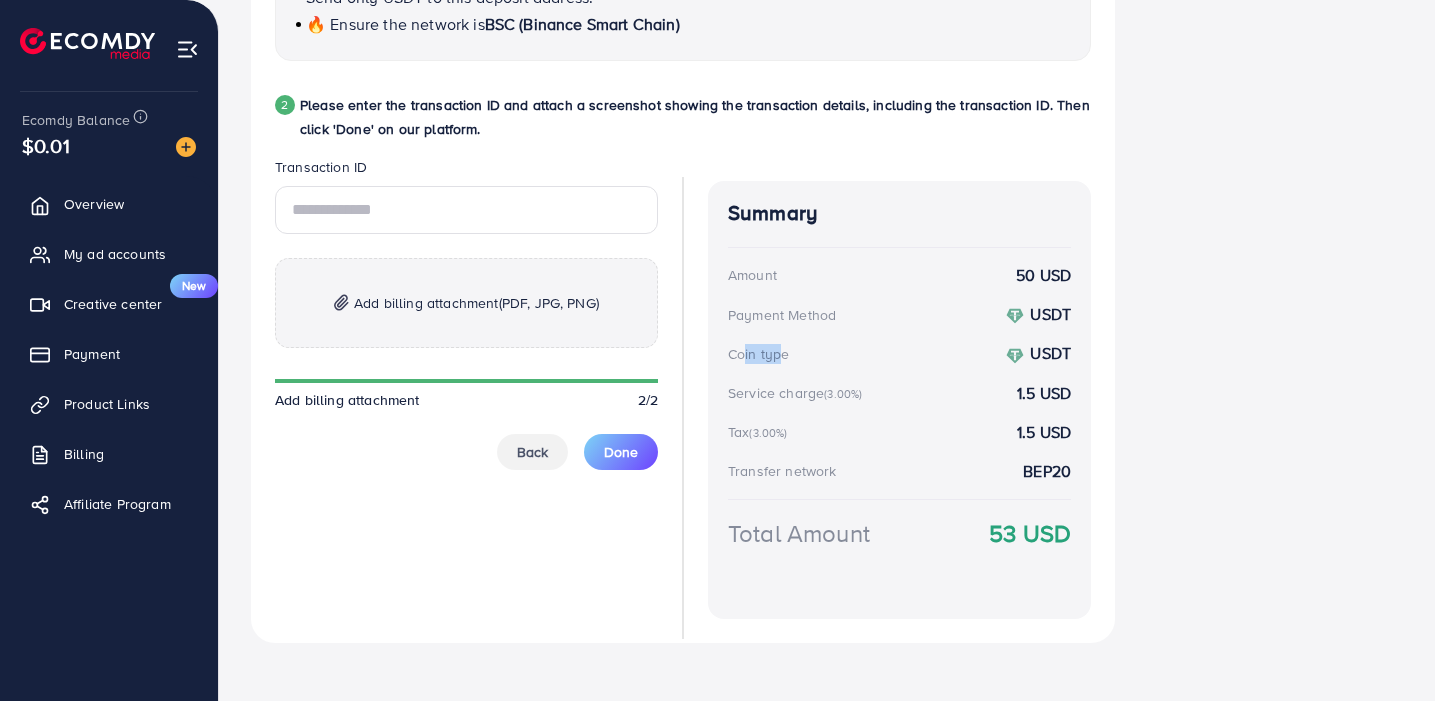 drag, startPoint x: 733, startPoint y: 353, endPoint x: 776, endPoint y: 346, distance: 43.56604 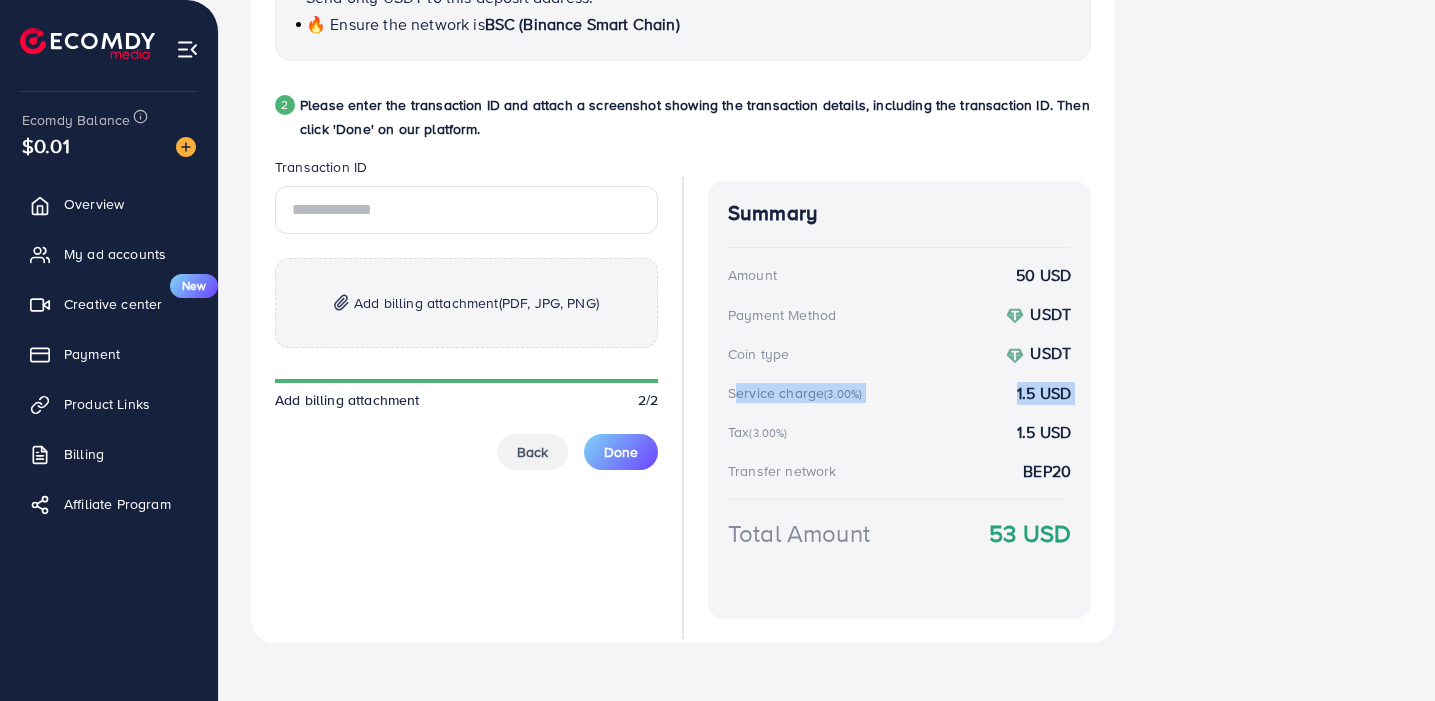 drag, startPoint x: 727, startPoint y: 380, endPoint x: 841, endPoint y: 409, distance: 117.630775 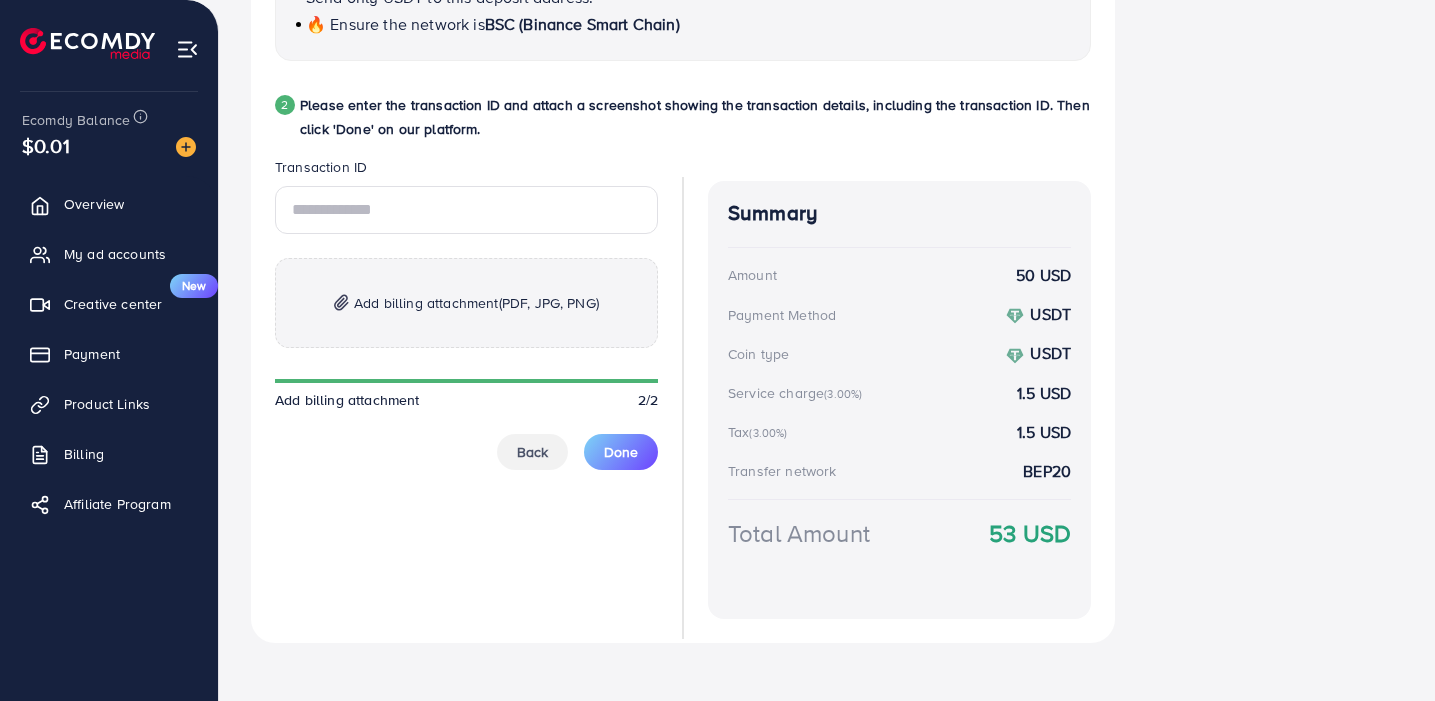 click on "Service charge   (3.00%)" at bounding box center (798, 393) 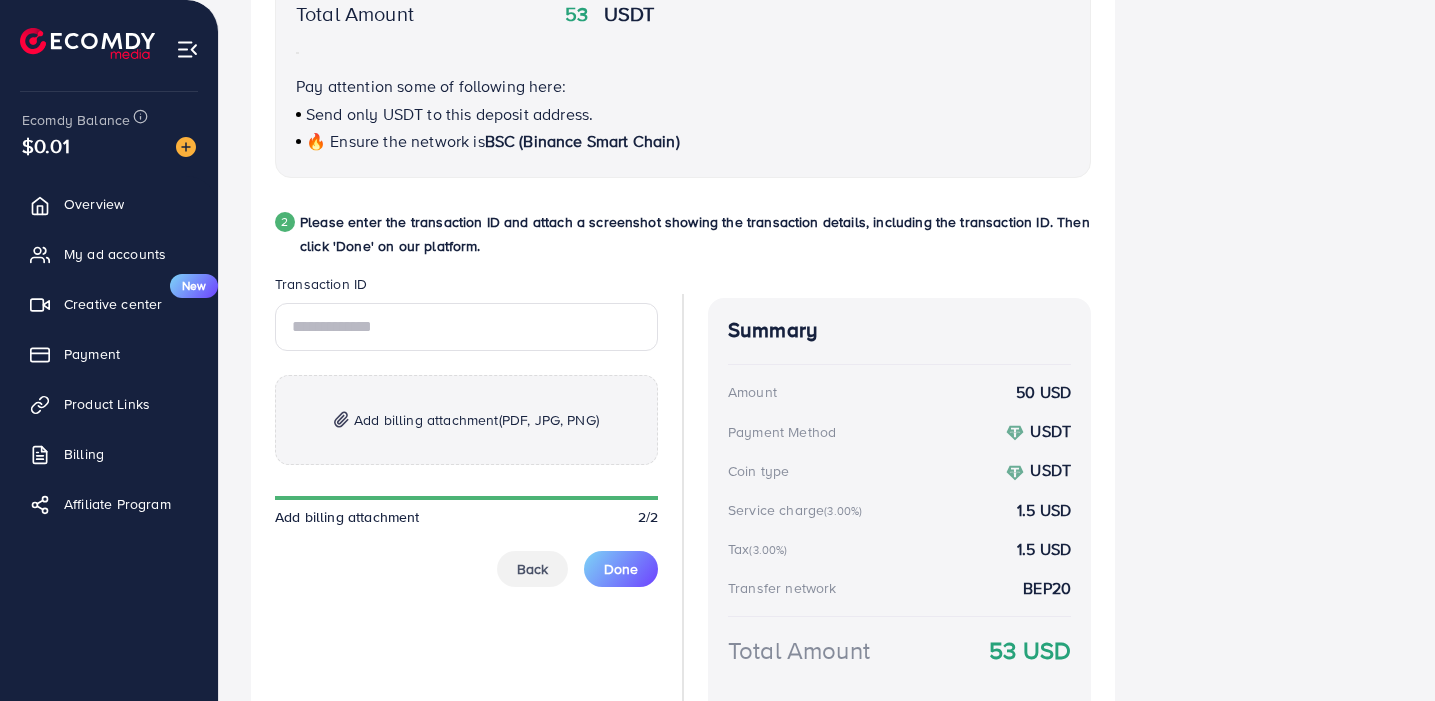 scroll, scrollTop: 686, scrollLeft: 0, axis: vertical 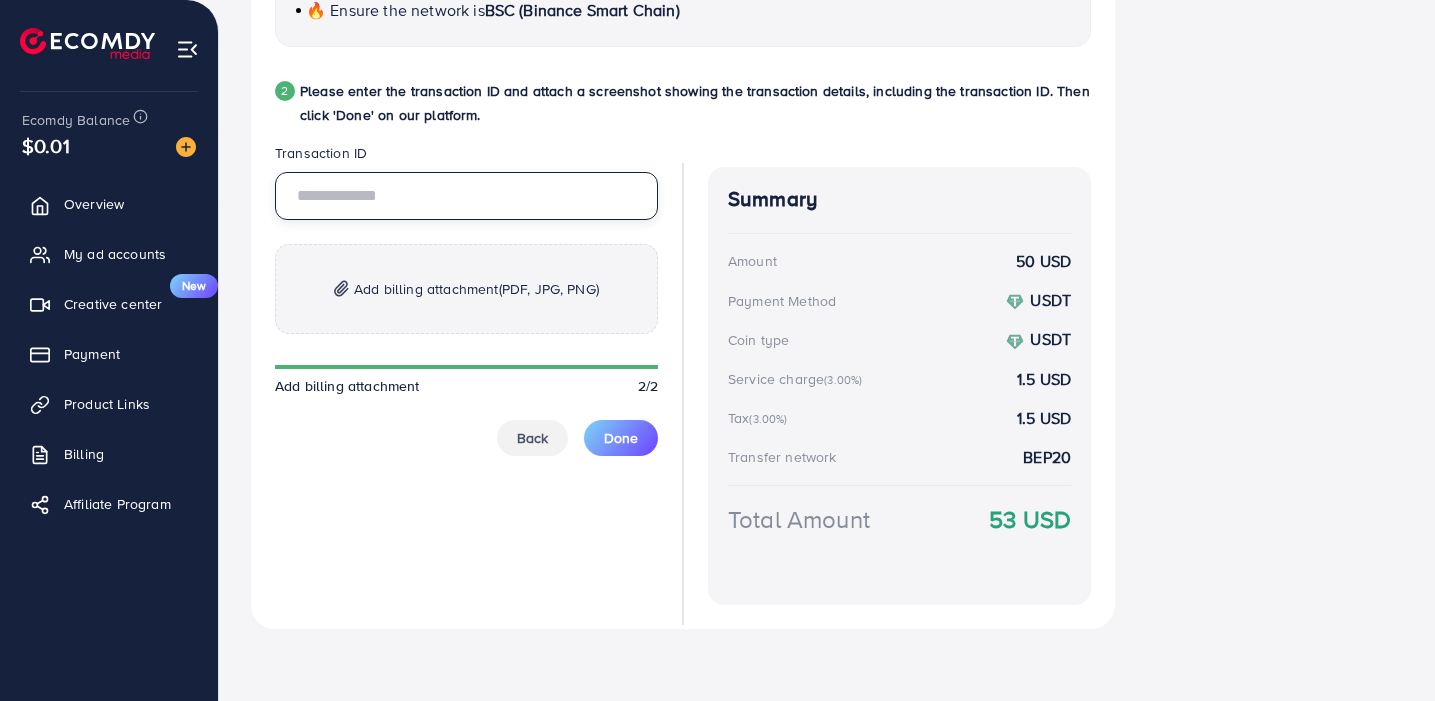 click at bounding box center [466, 196] 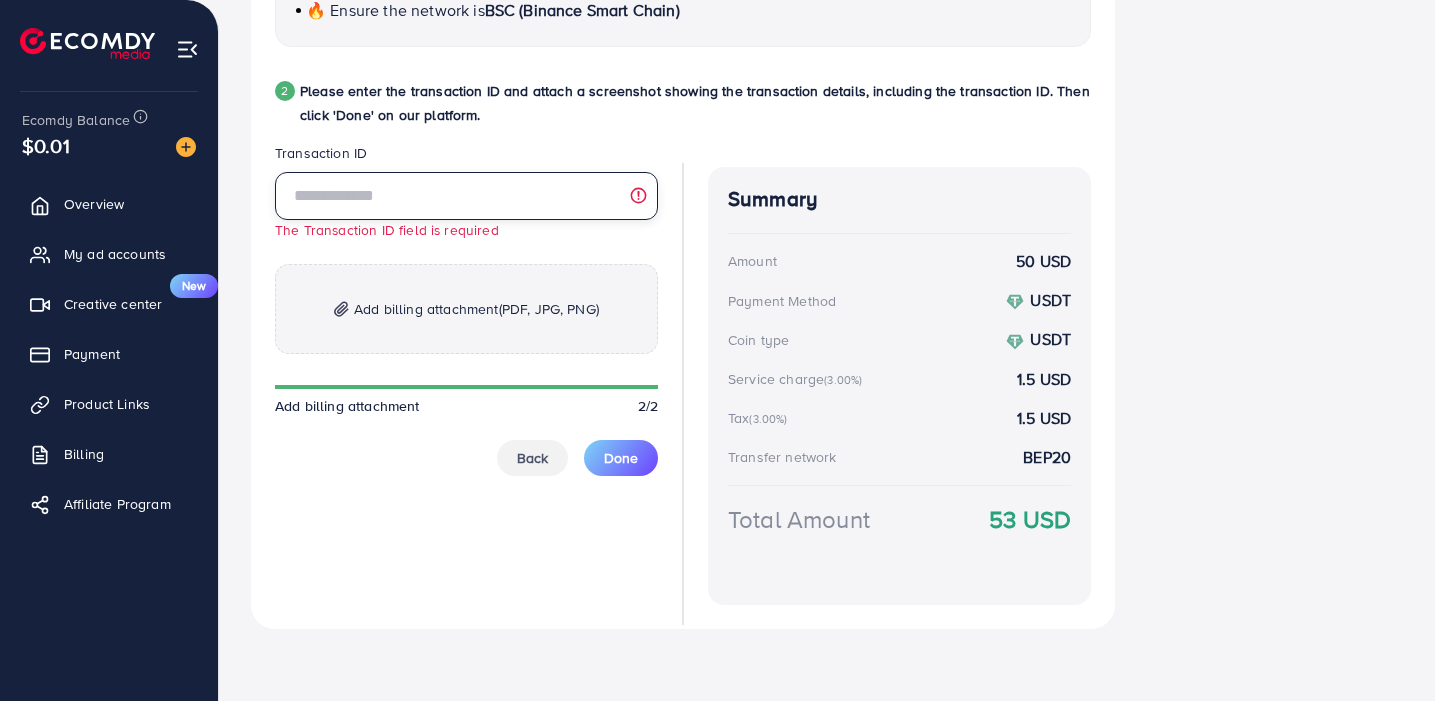 paste on "**********" 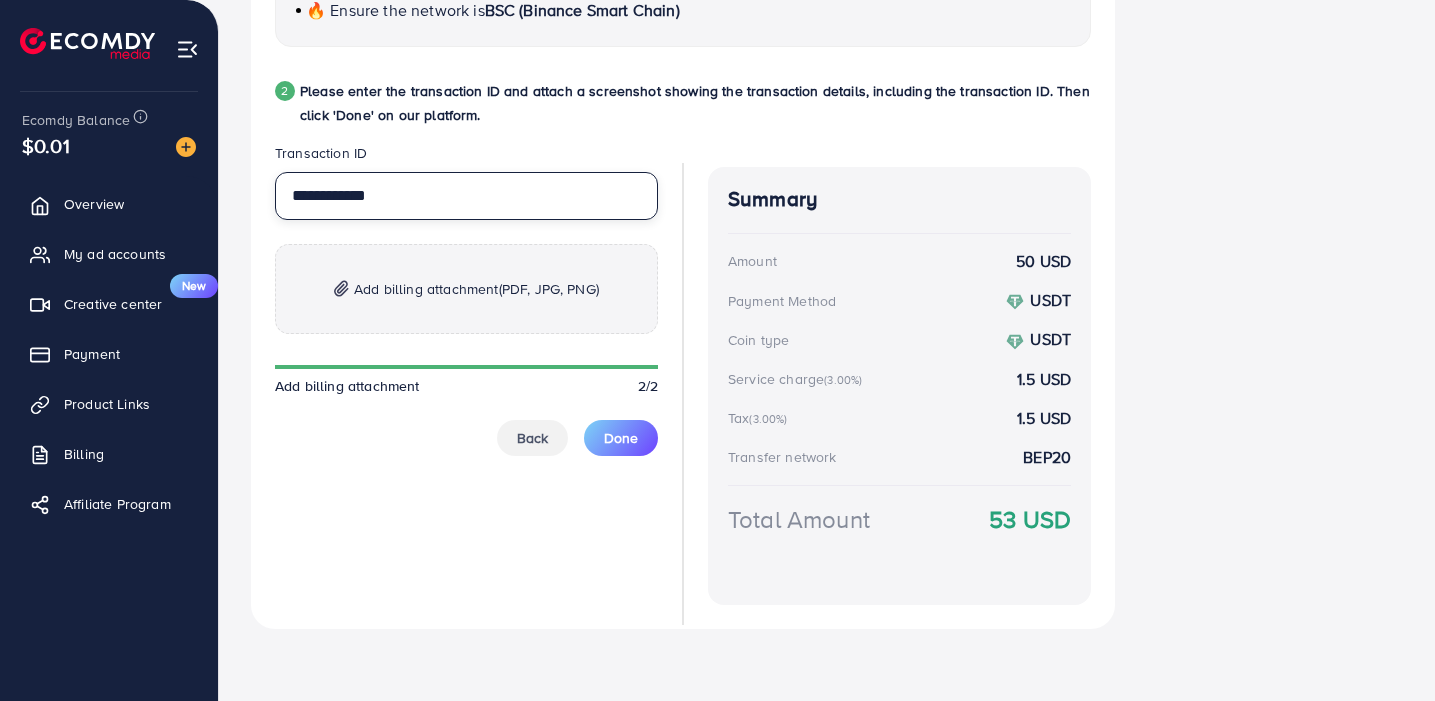 type on "**********" 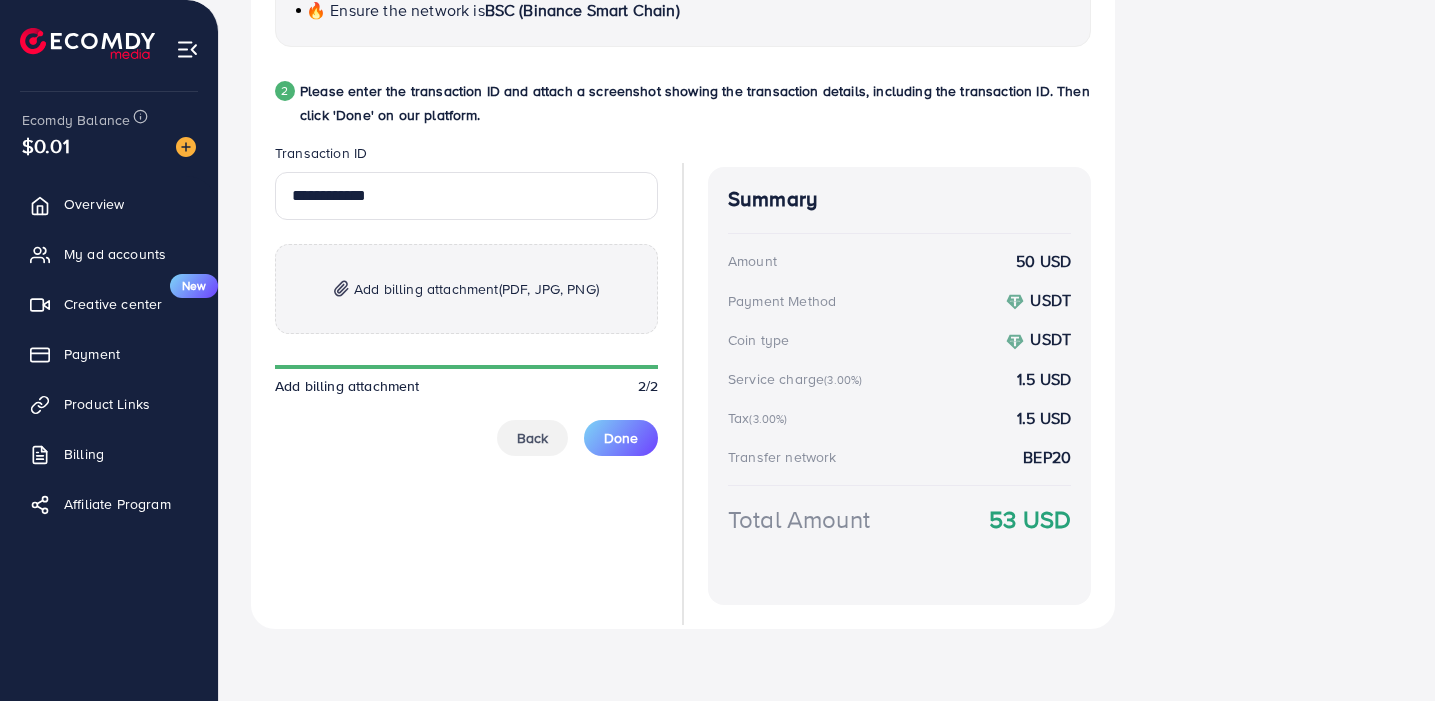 click on "(PDF, JPG, PNG)" at bounding box center [549, 289] 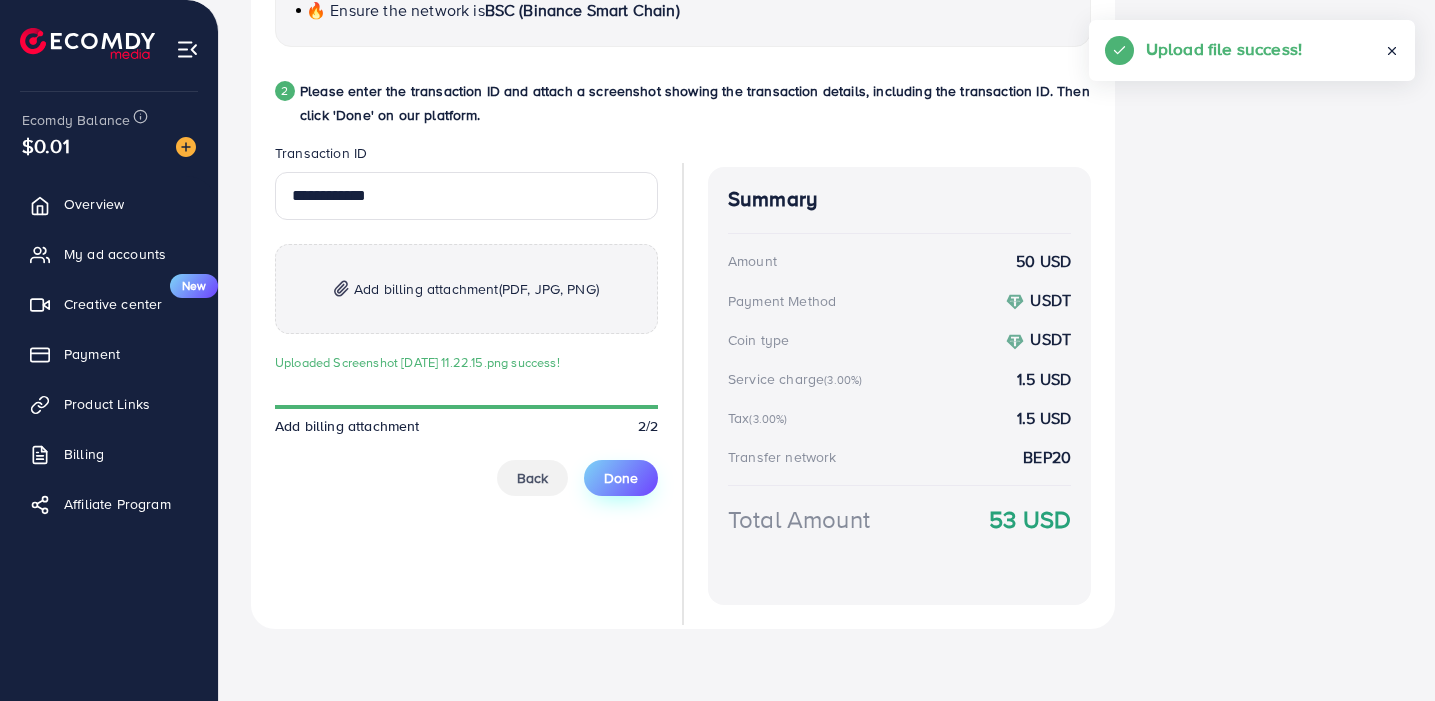click on "Done" at bounding box center [621, 478] 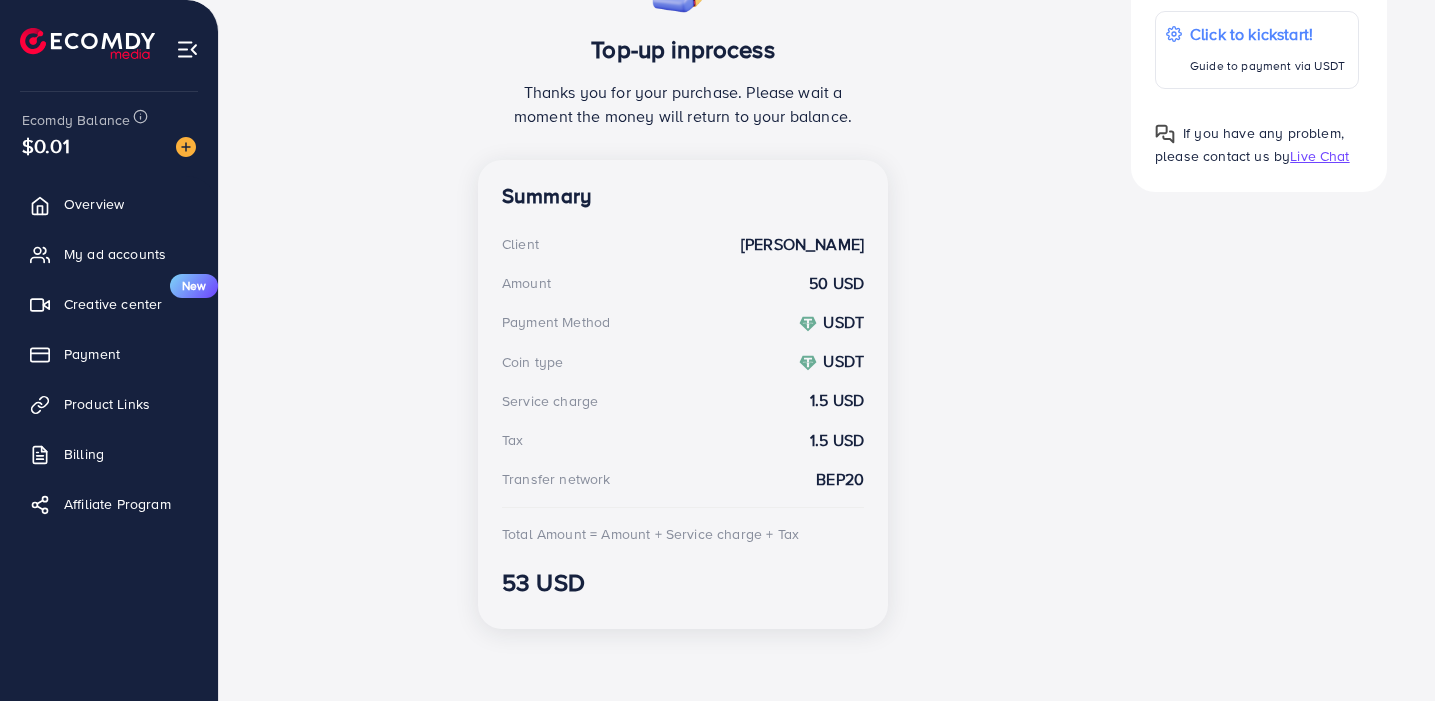 scroll, scrollTop: 427, scrollLeft: 0, axis: vertical 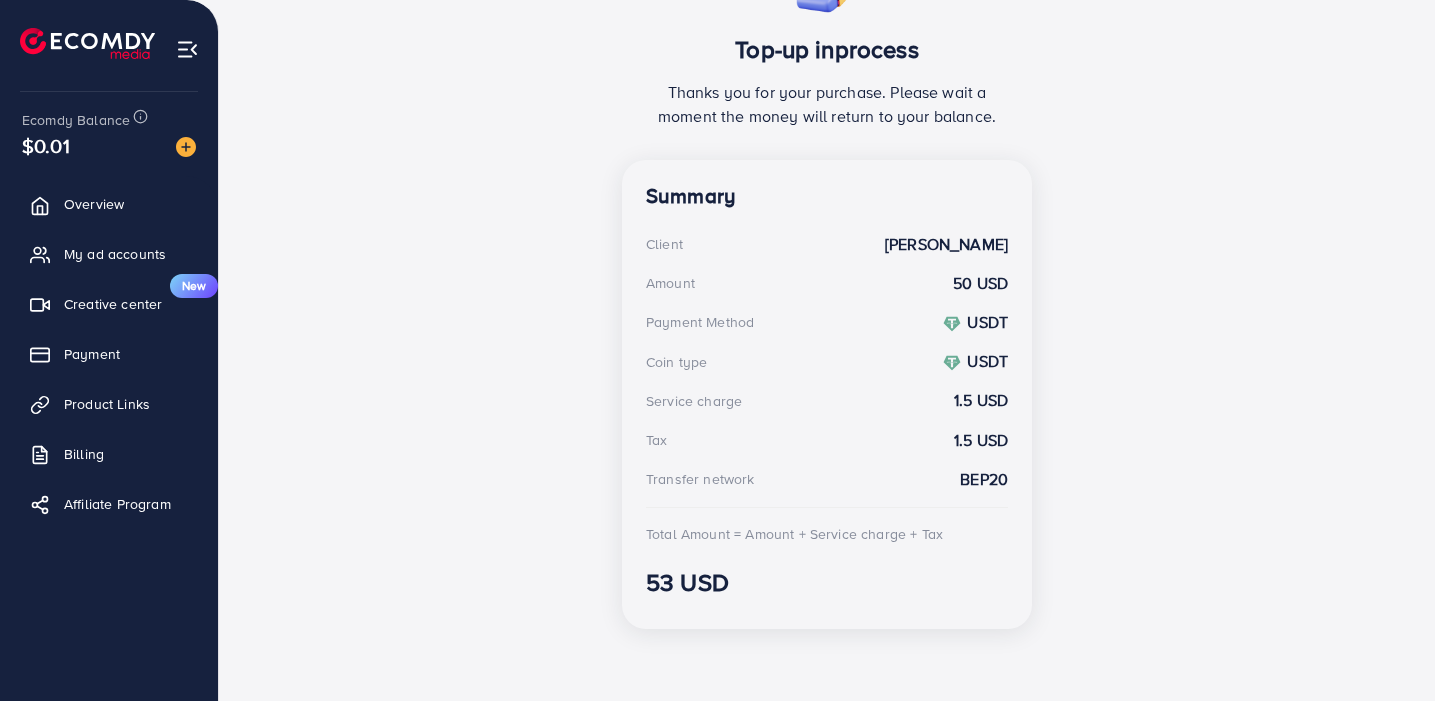 click at bounding box center (87, 43) 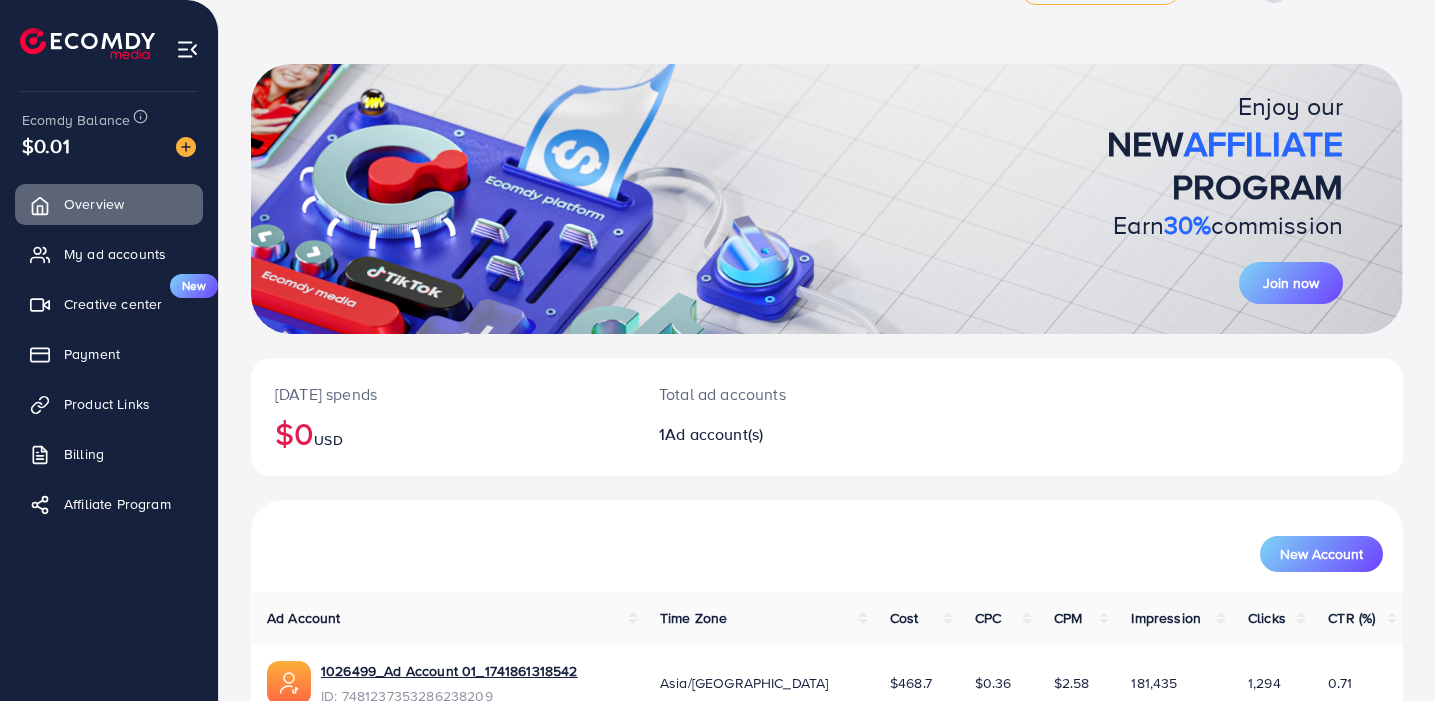scroll, scrollTop: 0, scrollLeft: 0, axis: both 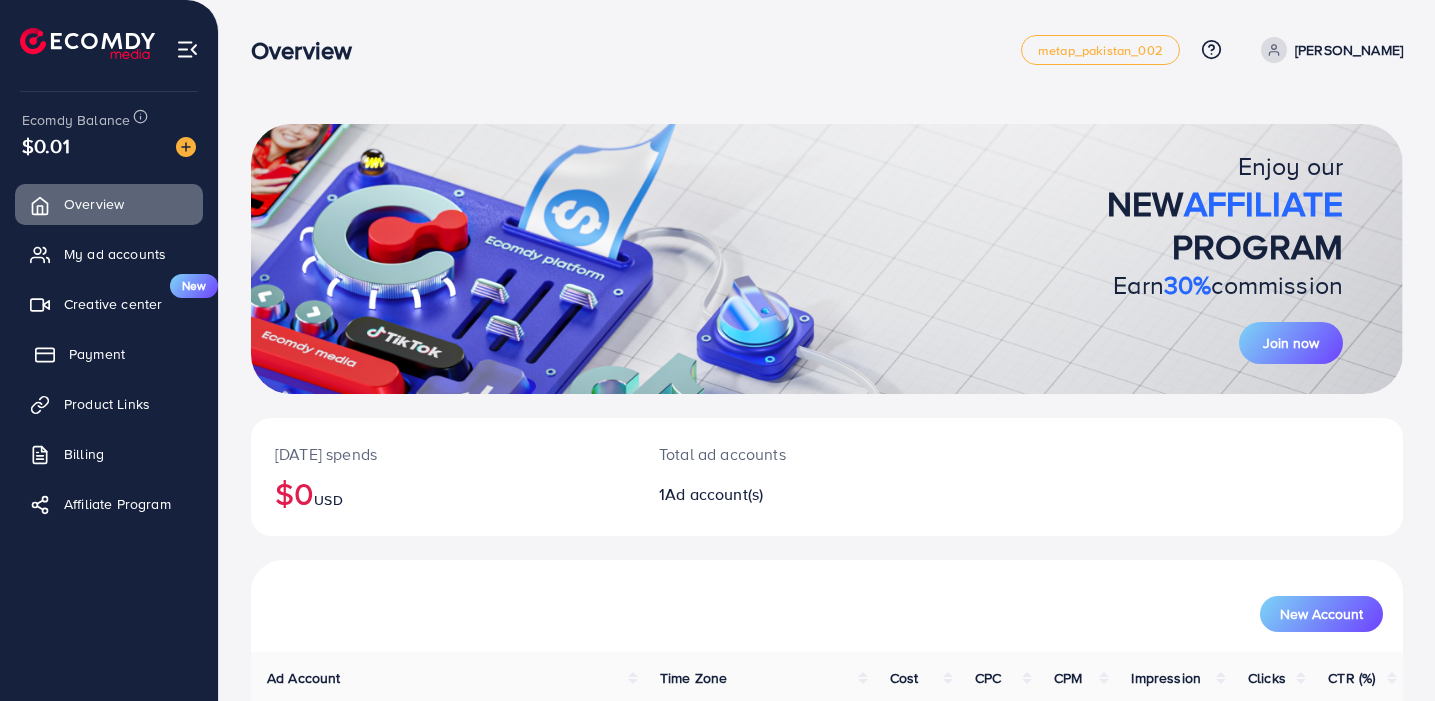 click on "Payment" at bounding box center [97, 354] 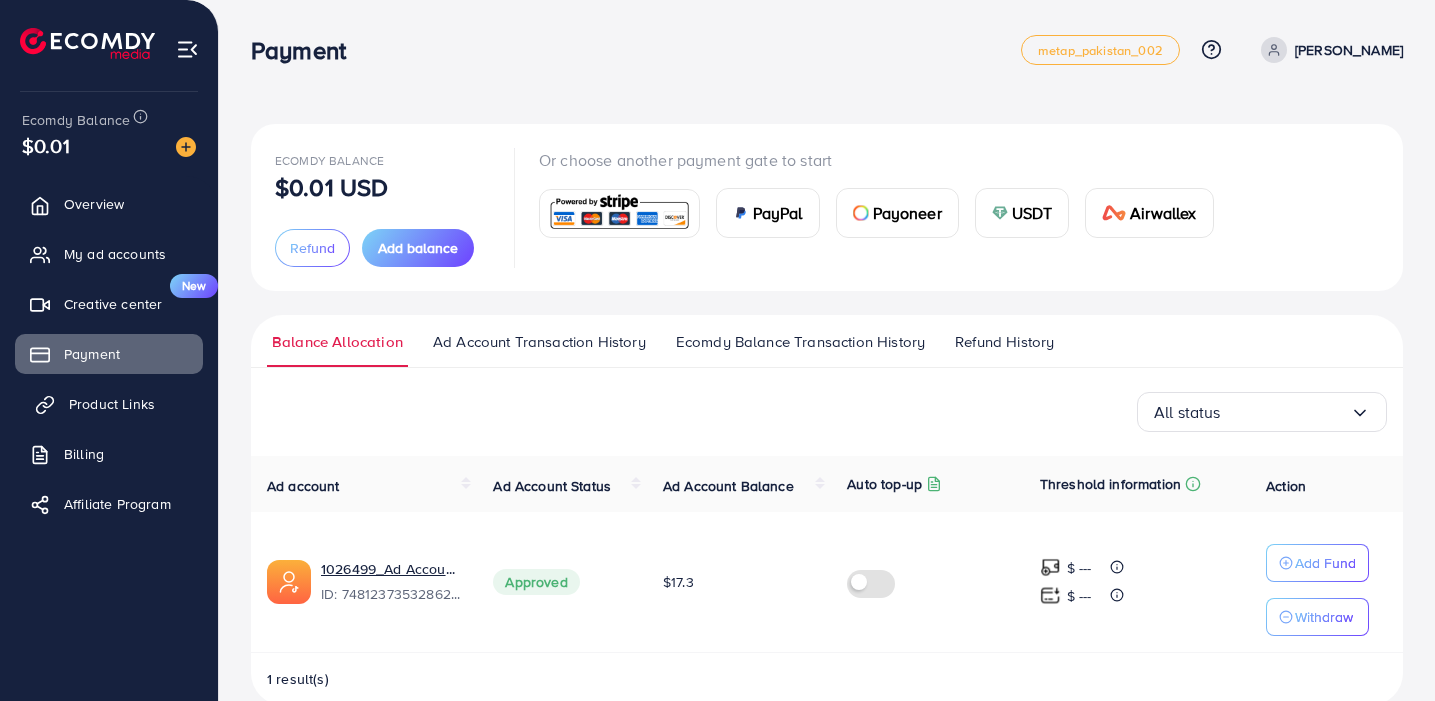 click on "Product Links" at bounding box center [112, 404] 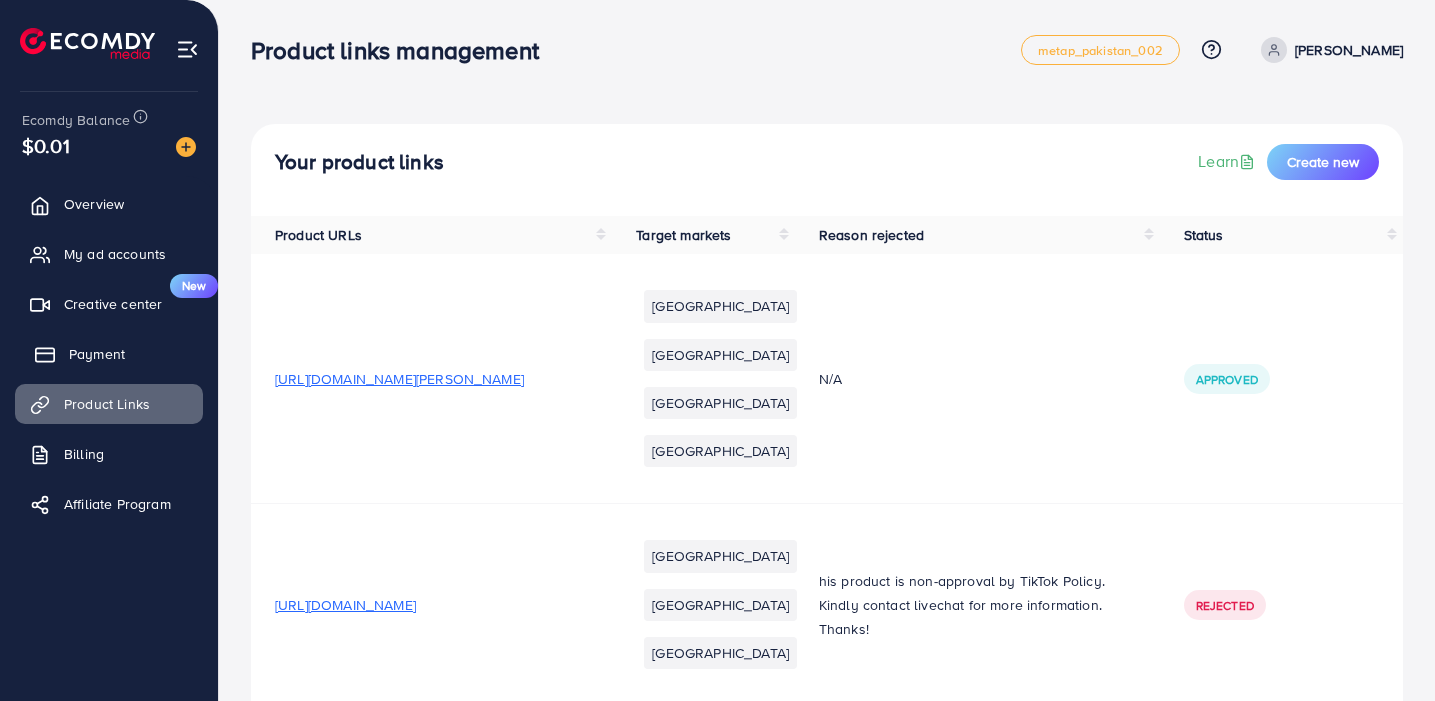 click on "Payment" at bounding box center [97, 354] 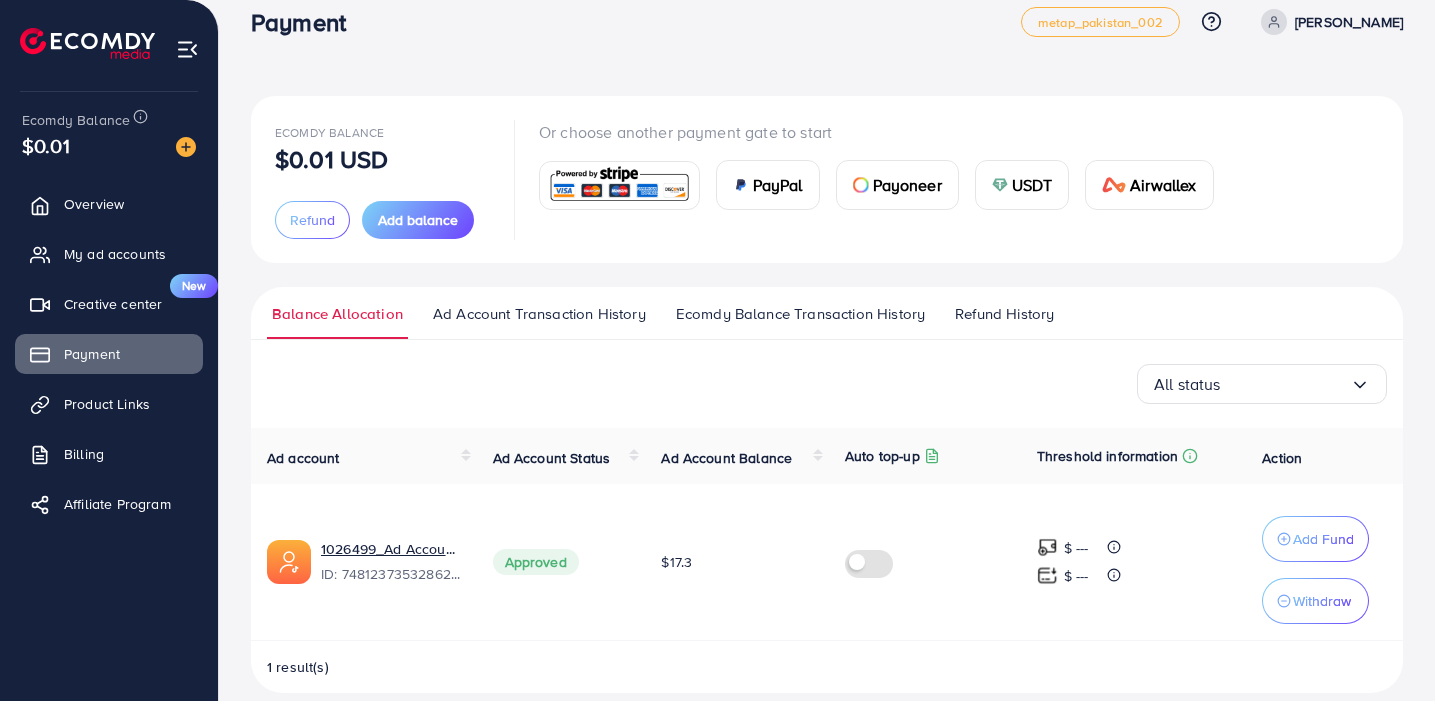 scroll, scrollTop: 0, scrollLeft: 0, axis: both 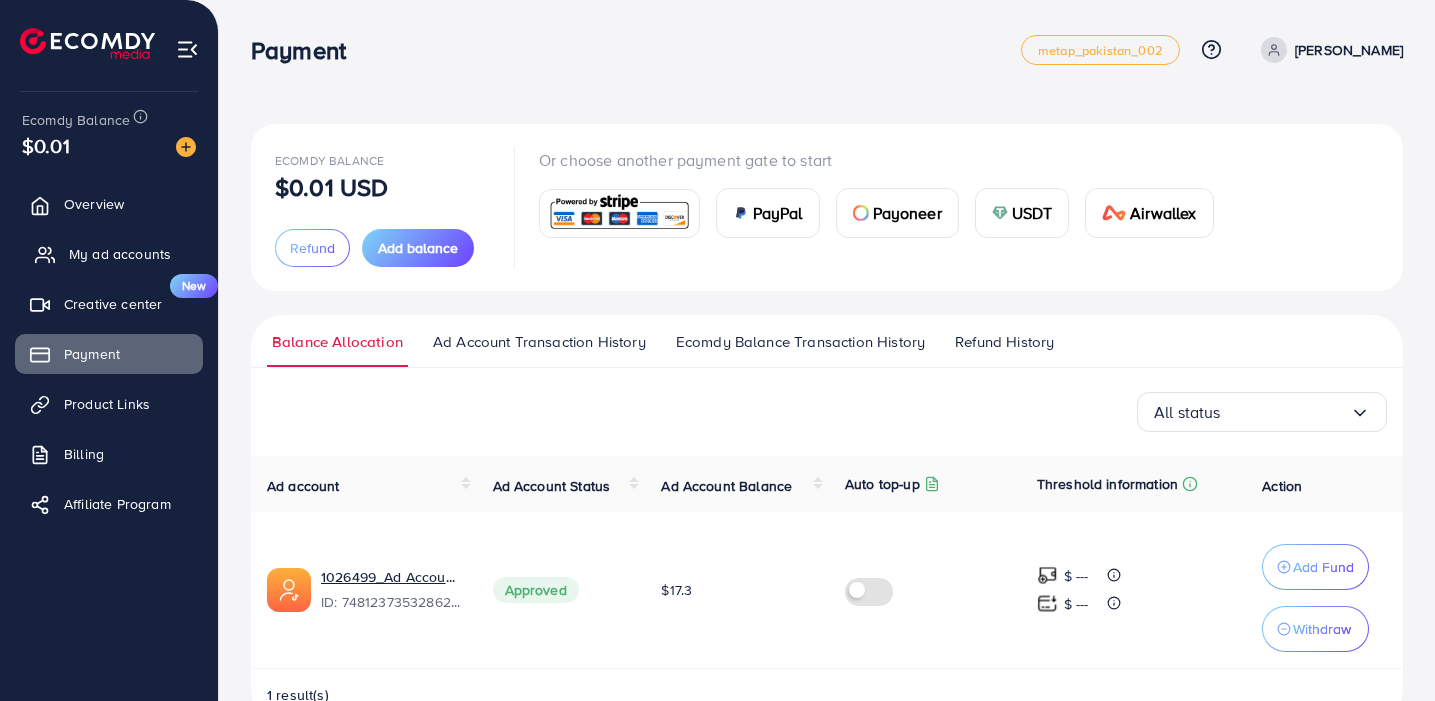 click on "My ad accounts" at bounding box center (109, 254) 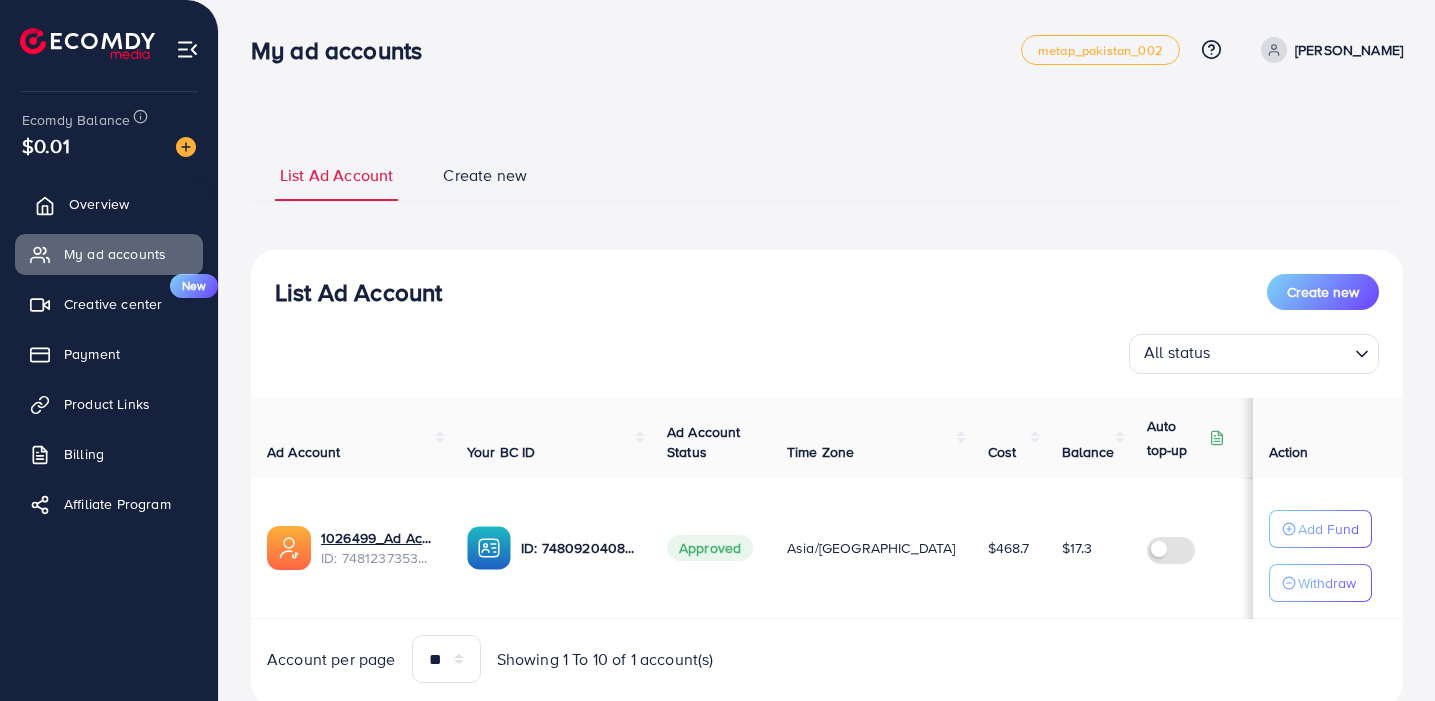click on "Overview" at bounding box center (109, 204) 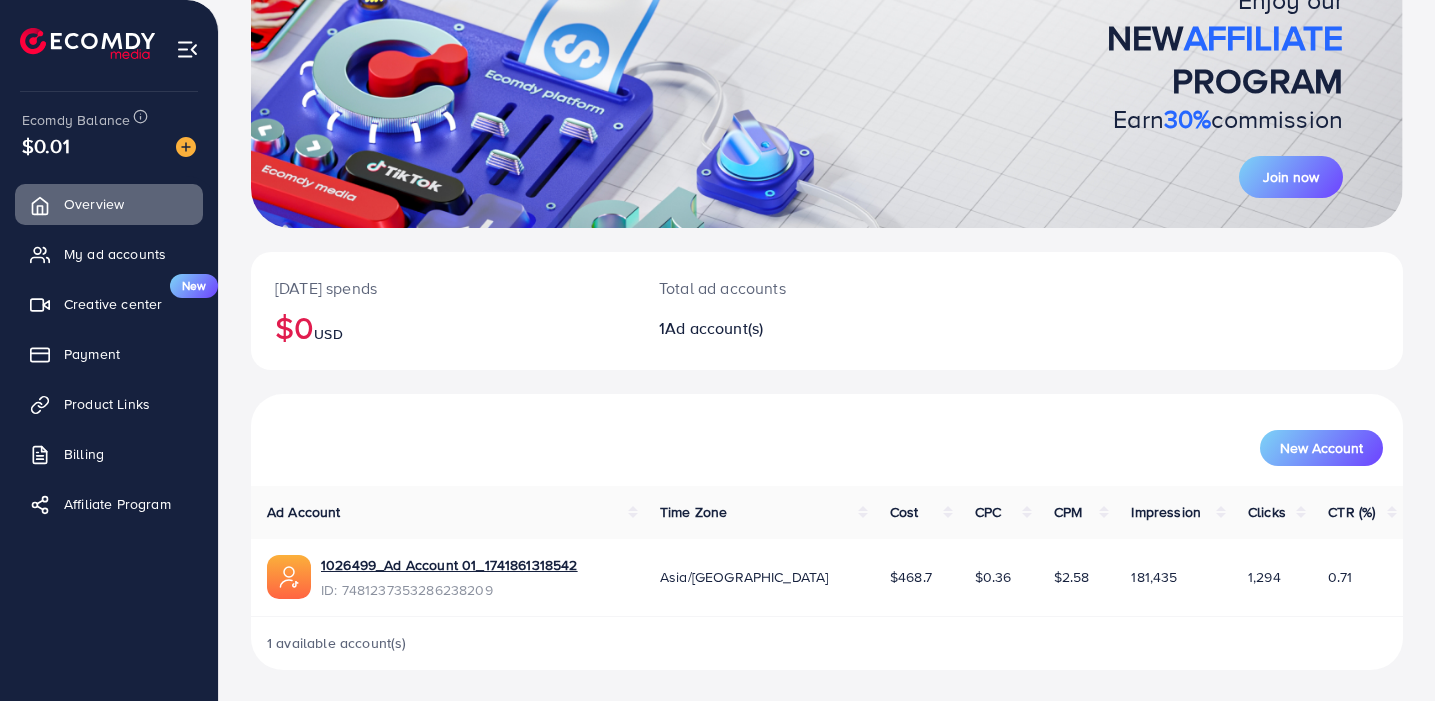 scroll, scrollTop: 0, scrollLeft: 0, axis: both 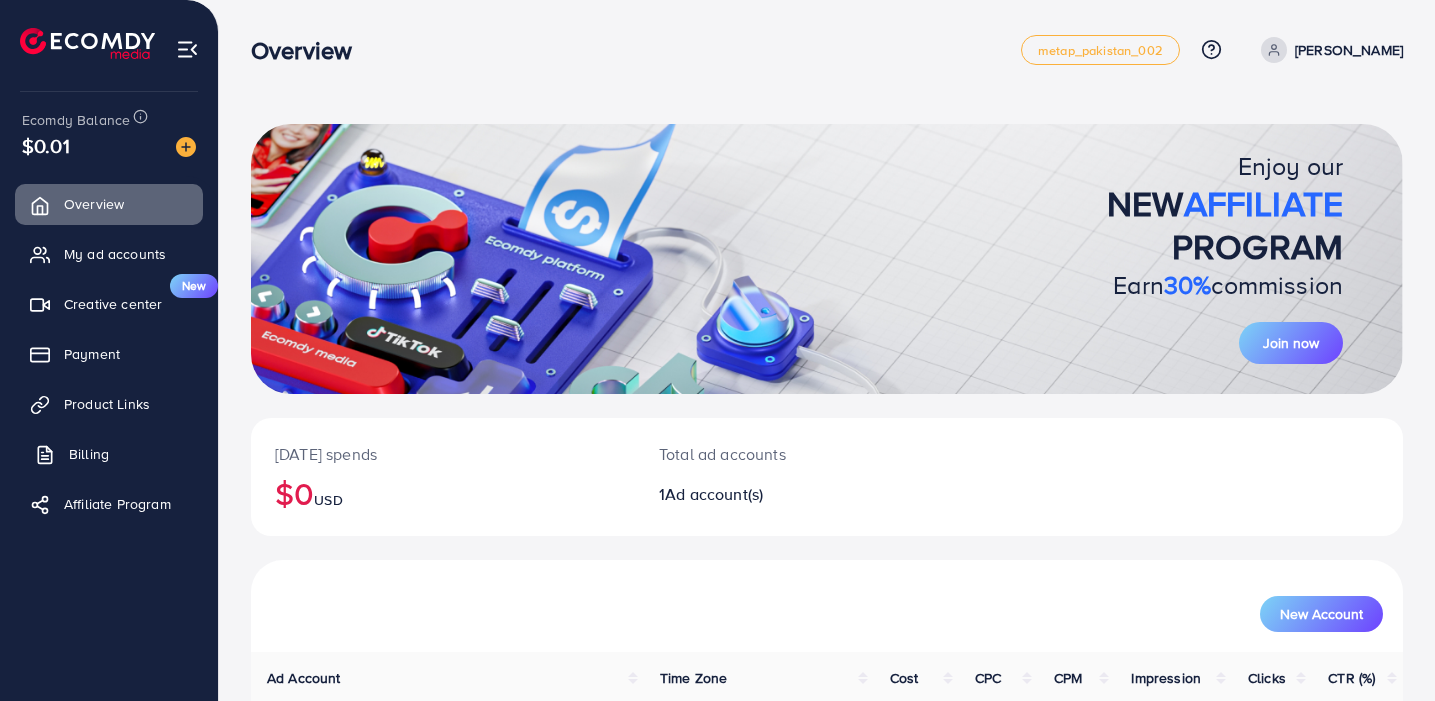 click on "Billing" at bounding box center (109, 454) 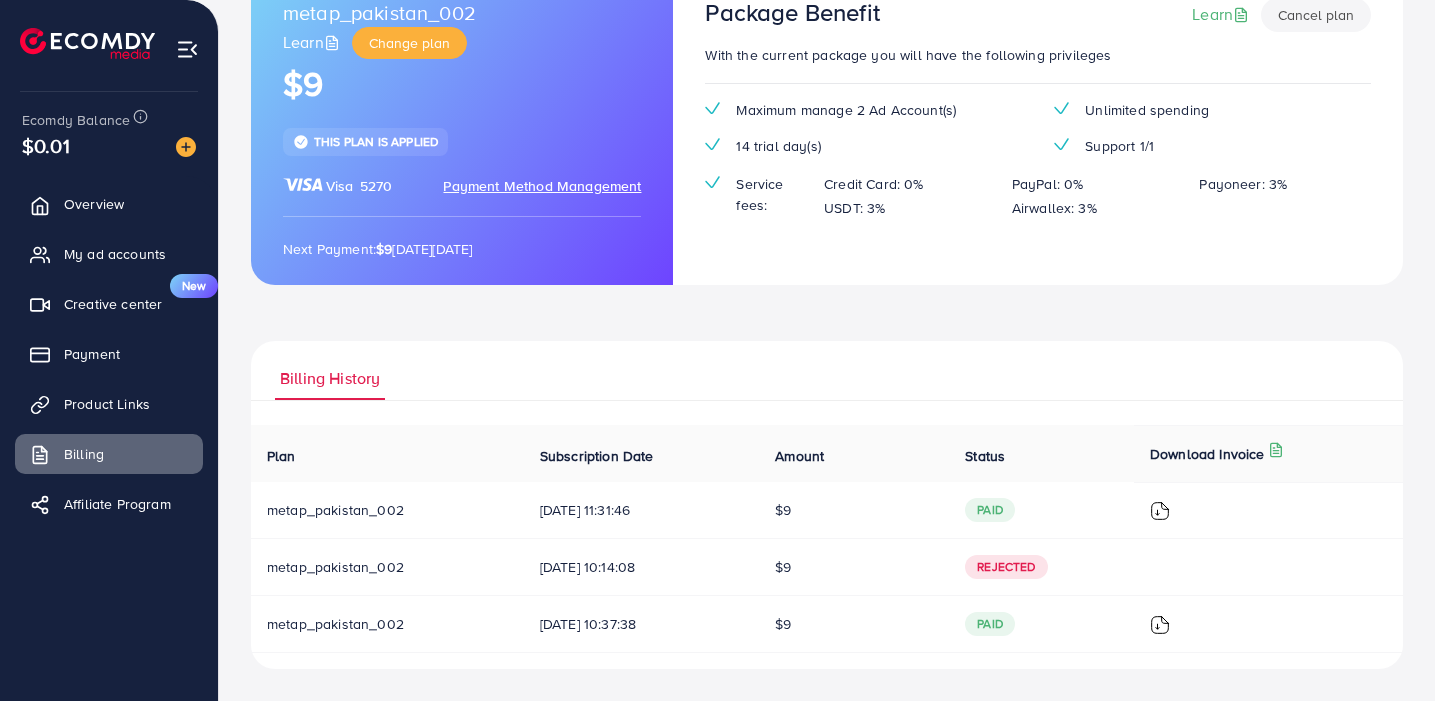 scroll, scrollTop: 0, scrollLeft: 0, axis: both 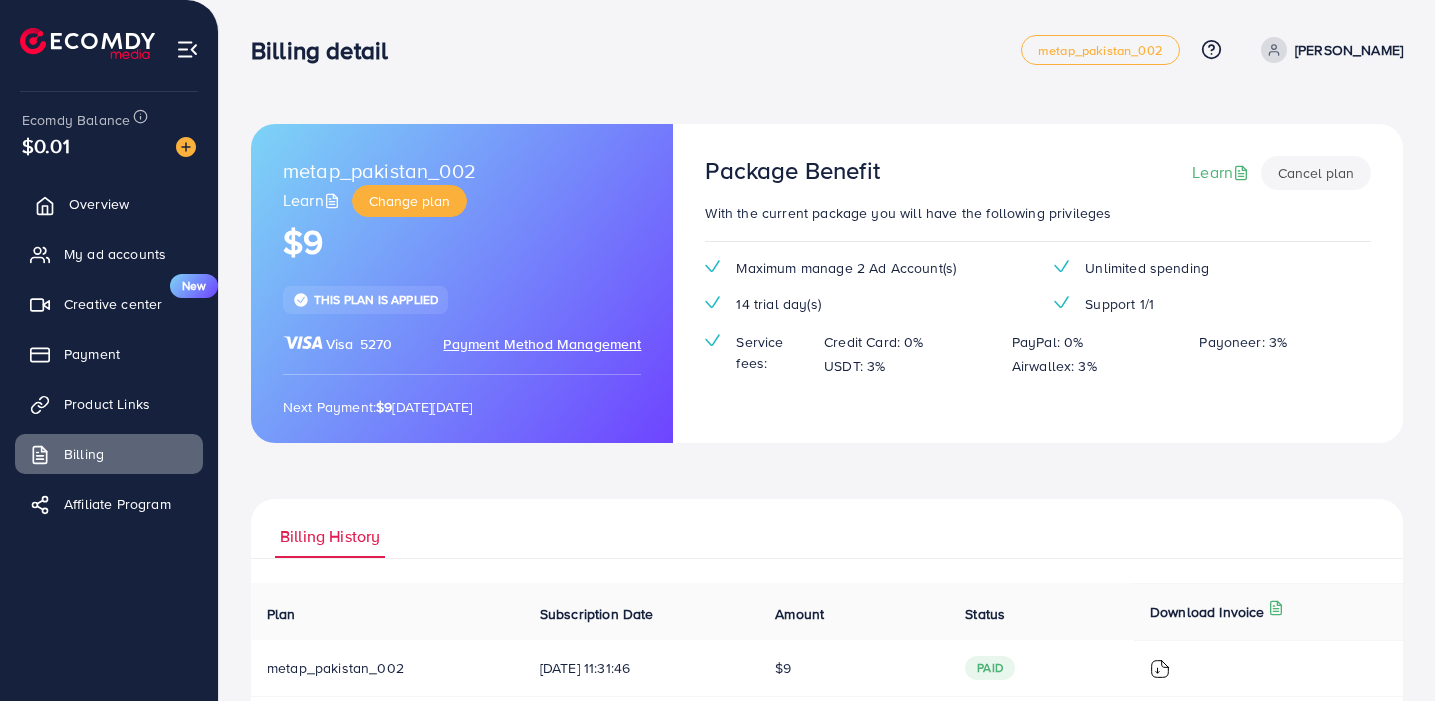 click on "Overview" at bounding box center (99, 204) 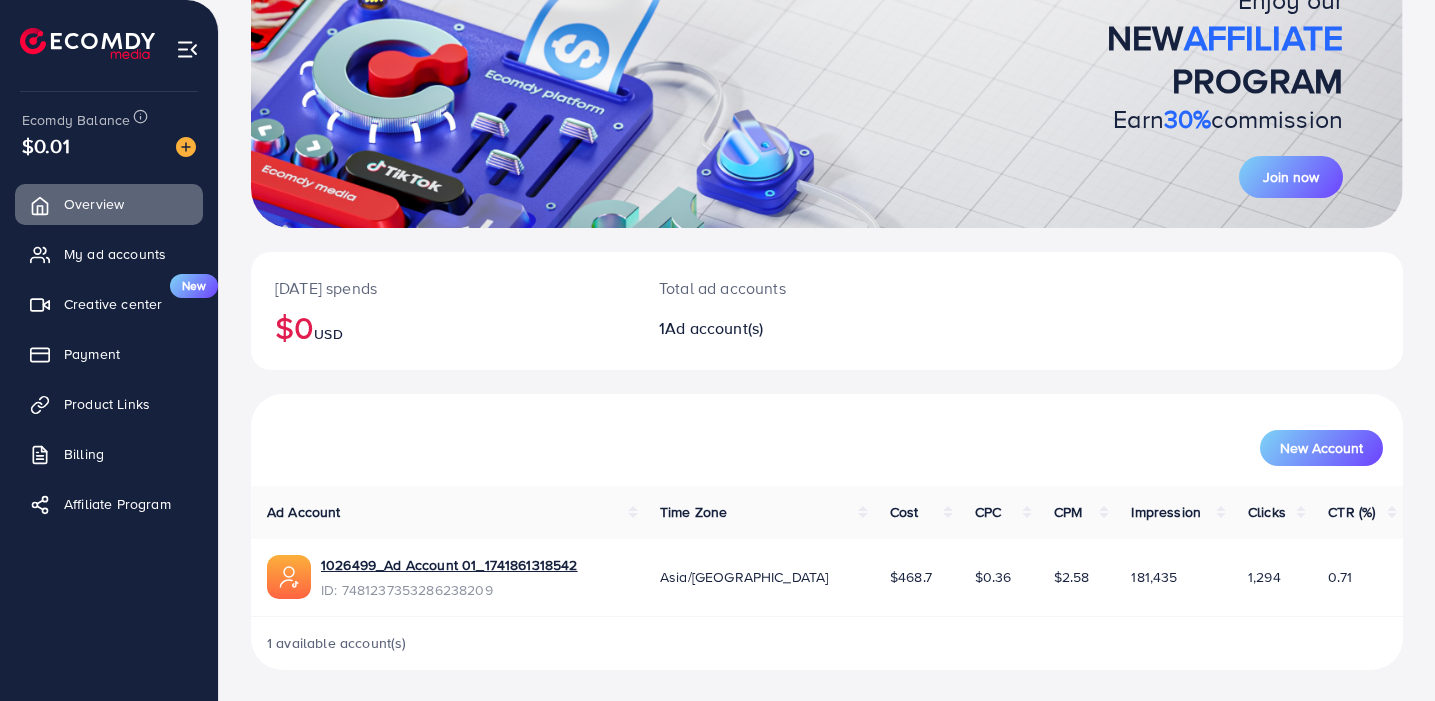 scroll, scrollTop: 0, scrollLeft: 0, axis: both 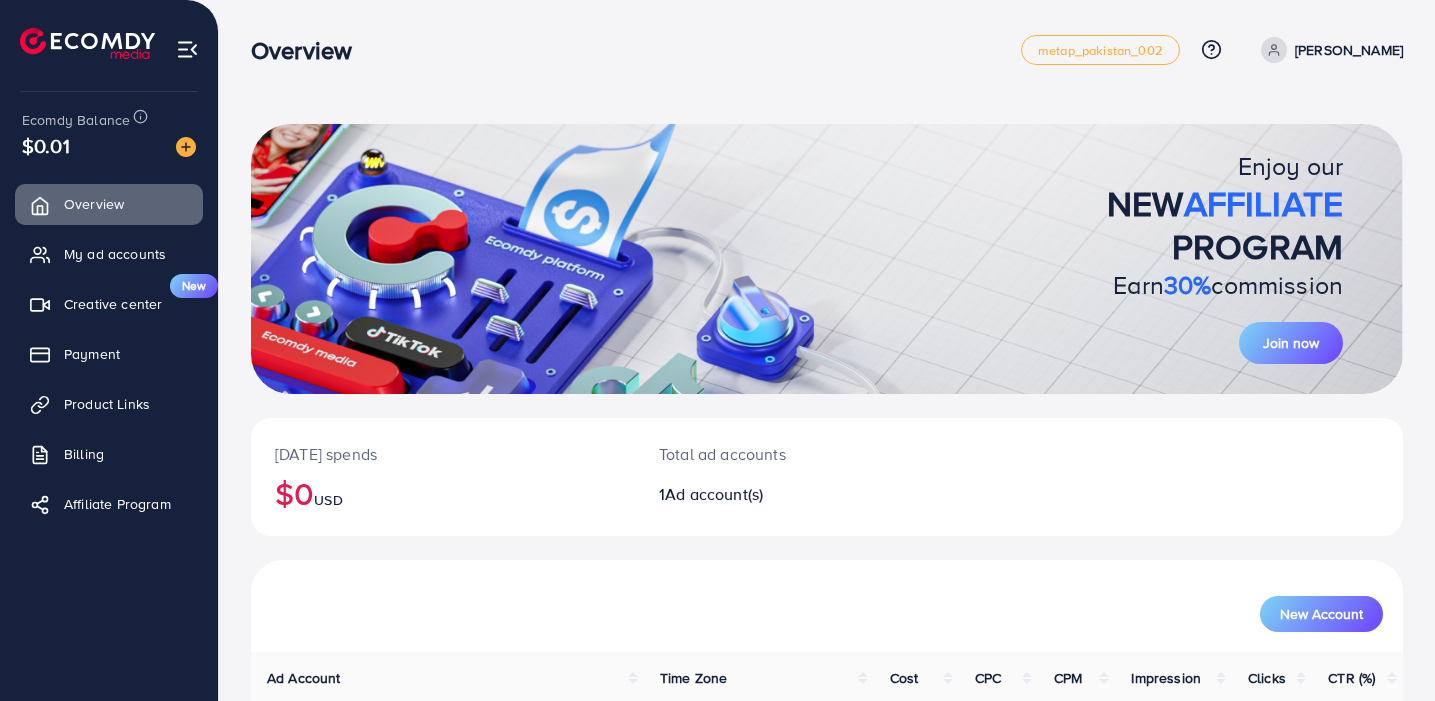 click on "Ecomdy Balance  $0.01" at bounding box center [109, 134] 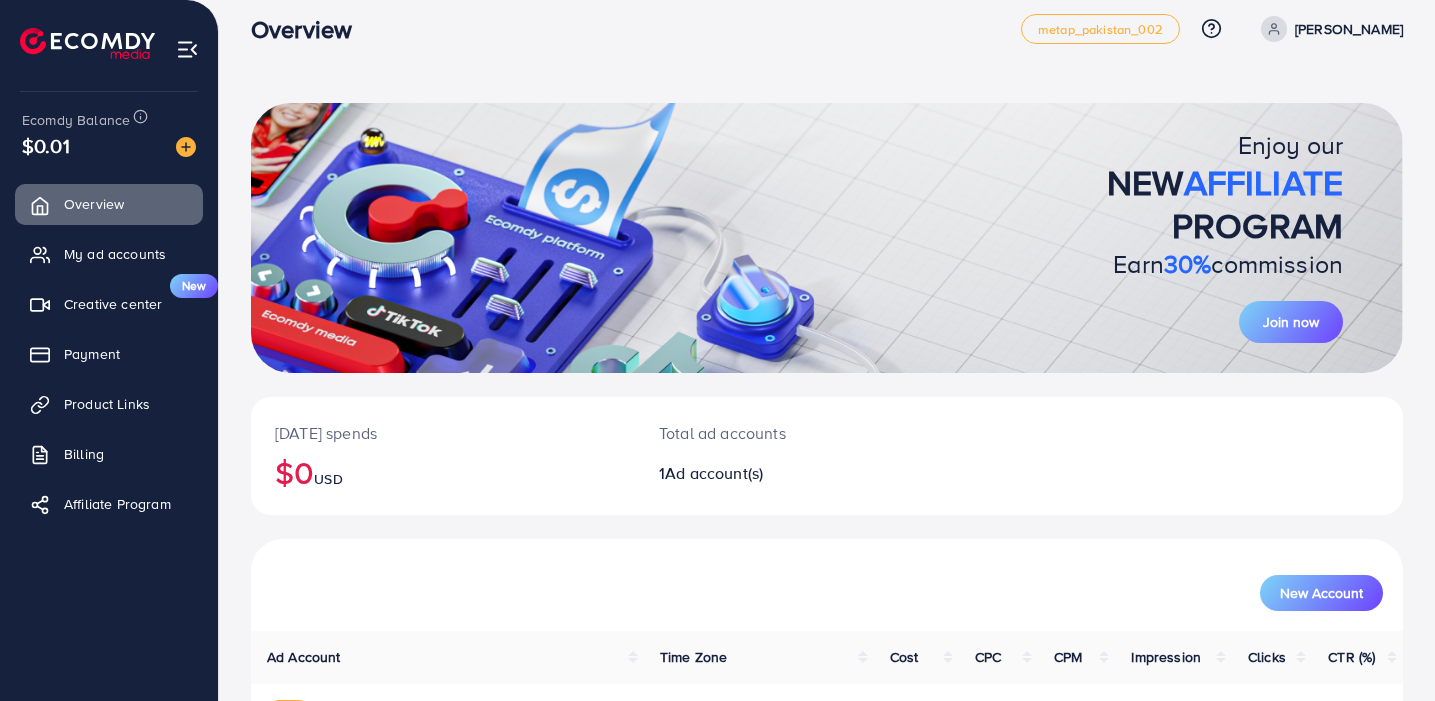 scroll, scrollTop: 0, scrollLeft: 0, axis: both 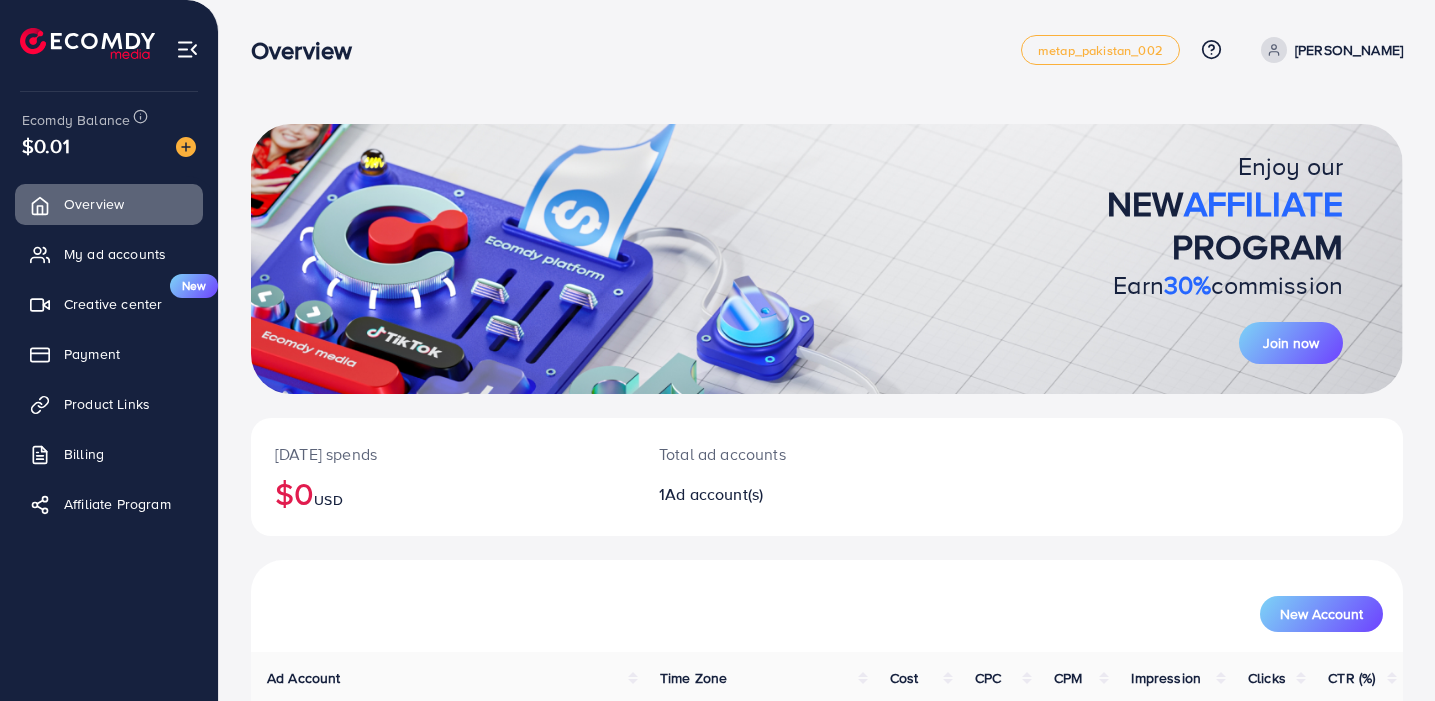 click on "Enjoy our   NEW  AFFILIATE  PROGRAM   Earn  30%  commission   Join now" at bounding box center [827, 259] 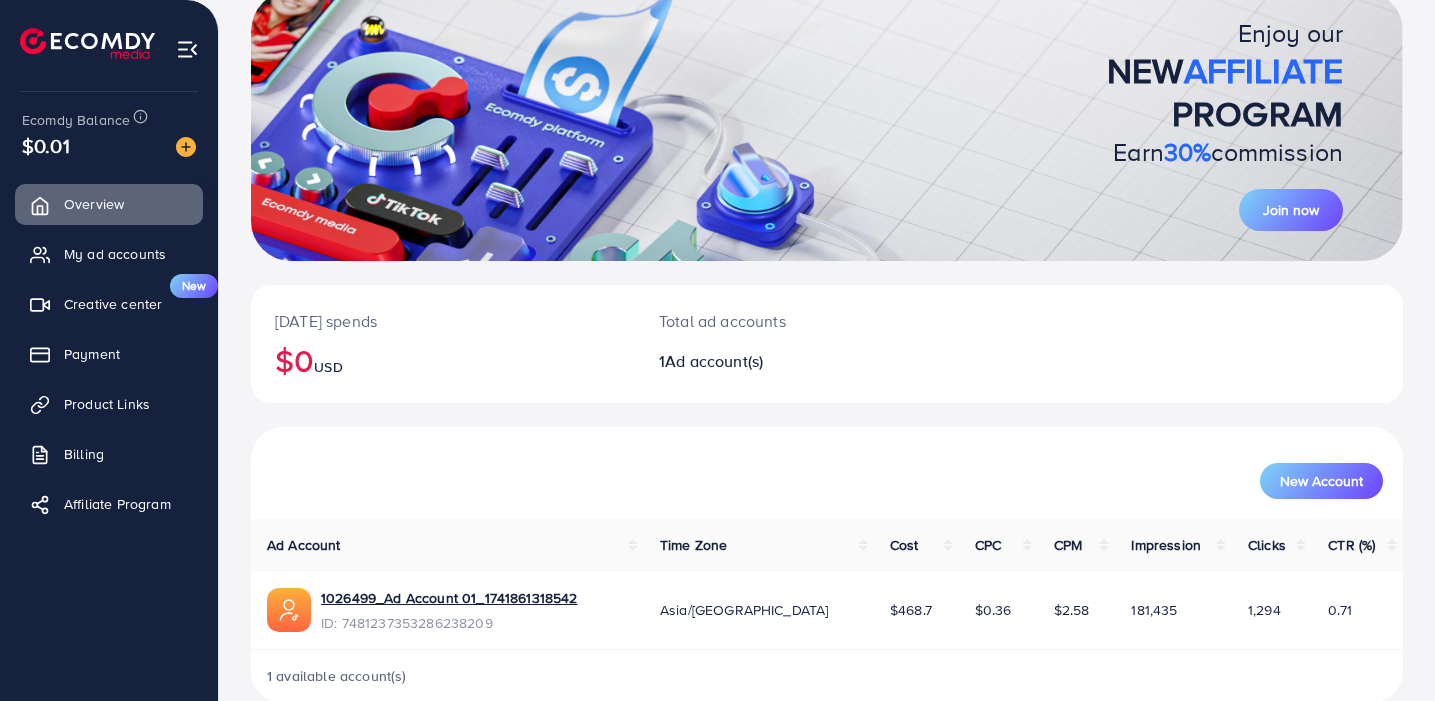 scroll, scrollTop: 166, scrollLeft: 0, axis: vertical 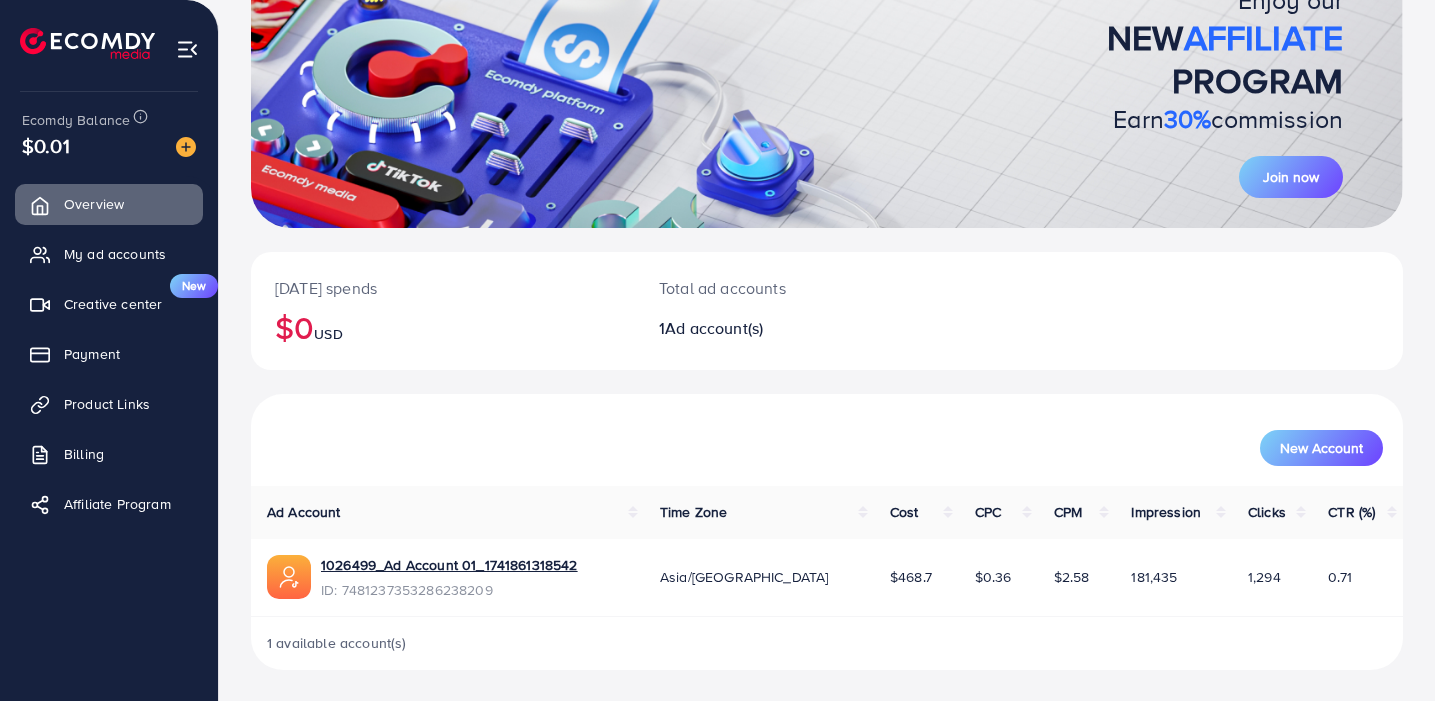 click on "Enjoy our   NEW  AFFILIATE  PROGRAM   Earn  30%  commission   Join now" at bounding box center [827, 93] 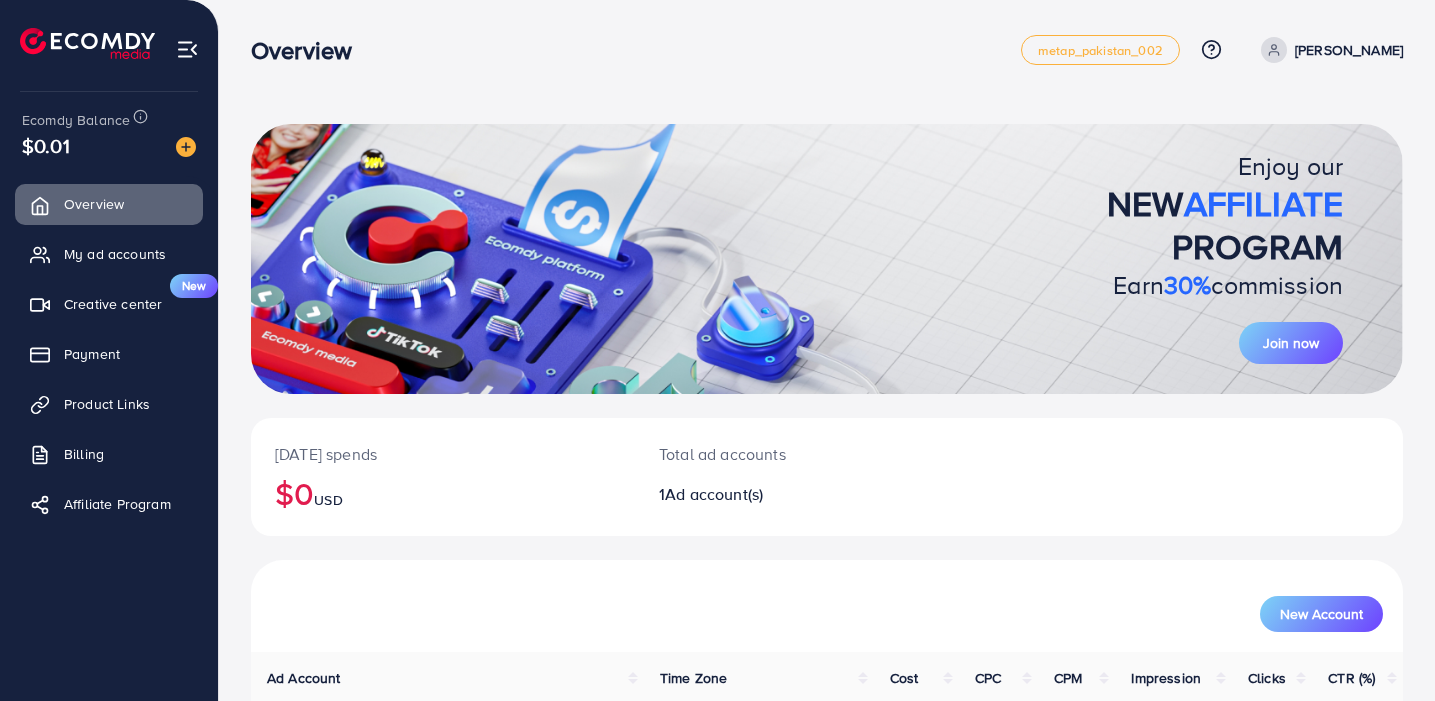 scroll, scrollTop: 166, scrollLeft: 0, axis: vertical 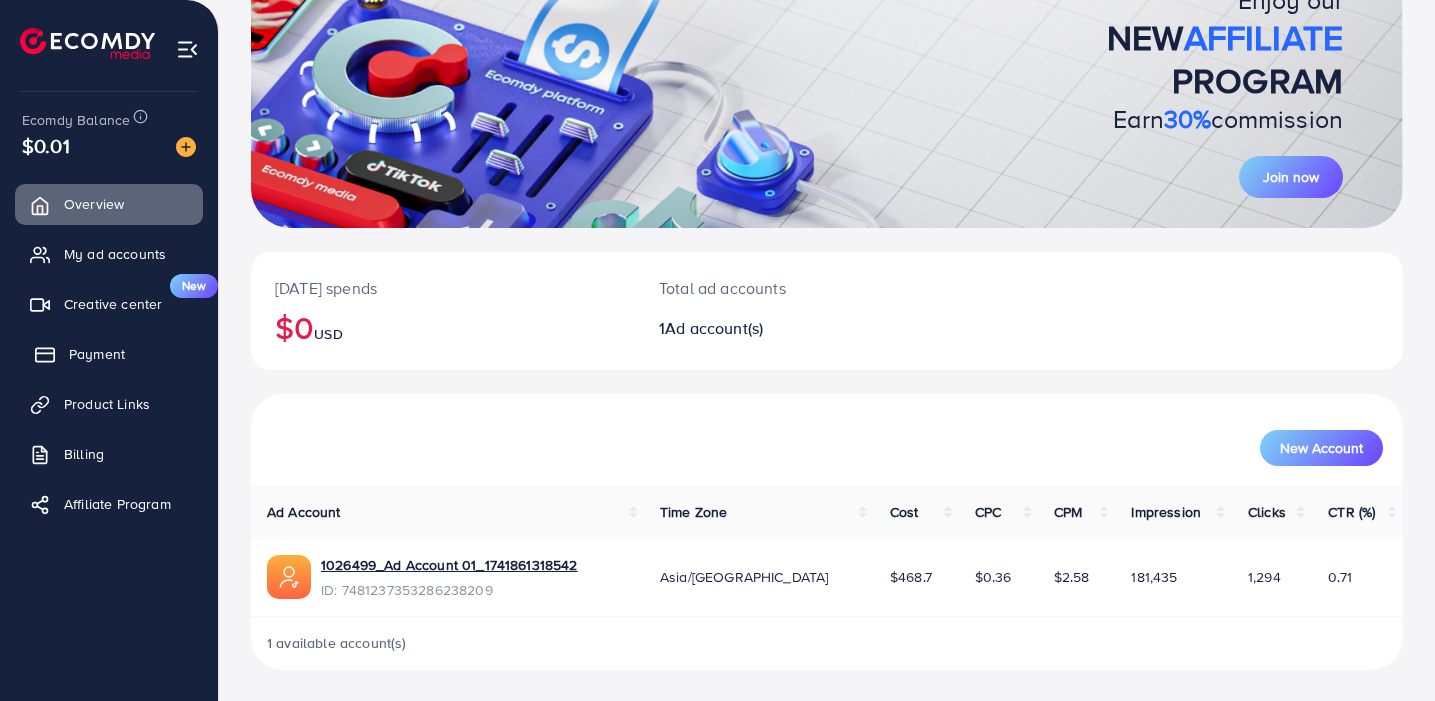 click on "Payment" at bounding box center (97, 354) 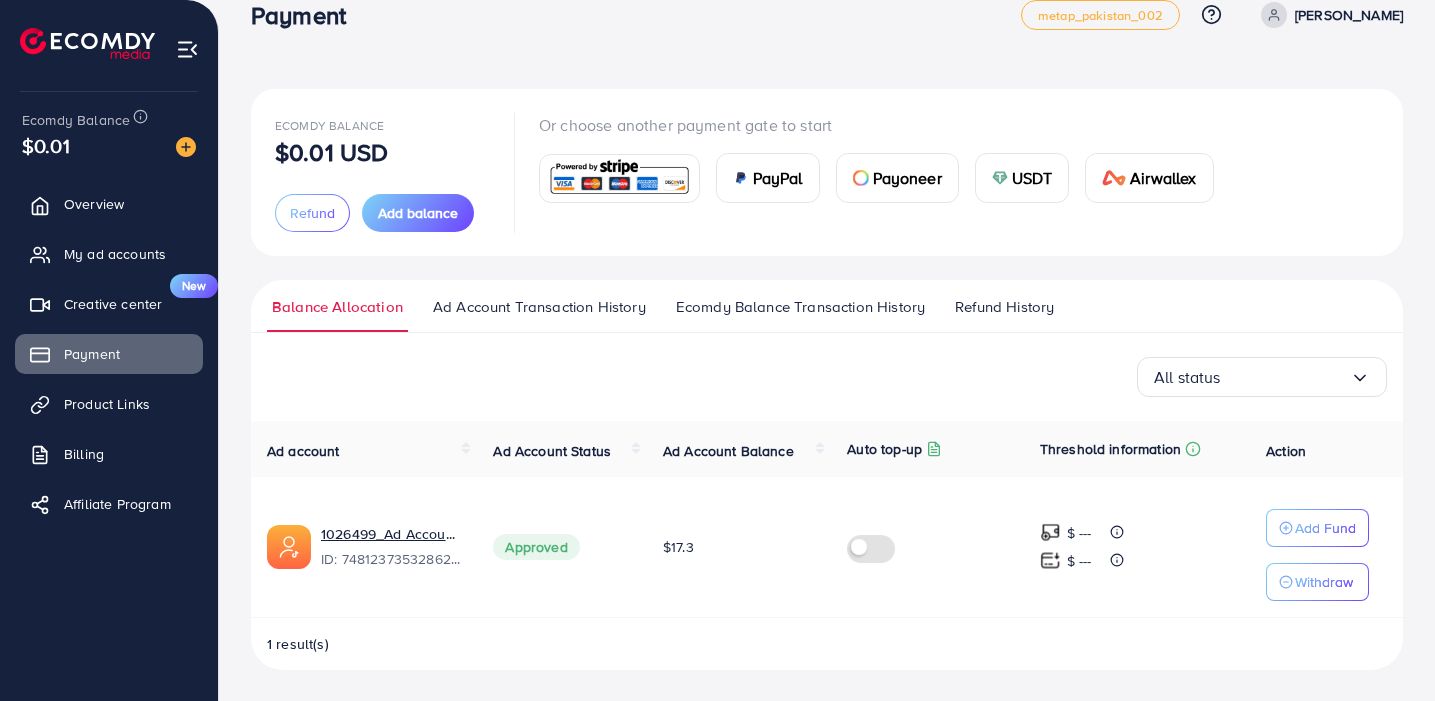 scroll, scrollTop: 36, scrollLeft: 0, axis: vertical 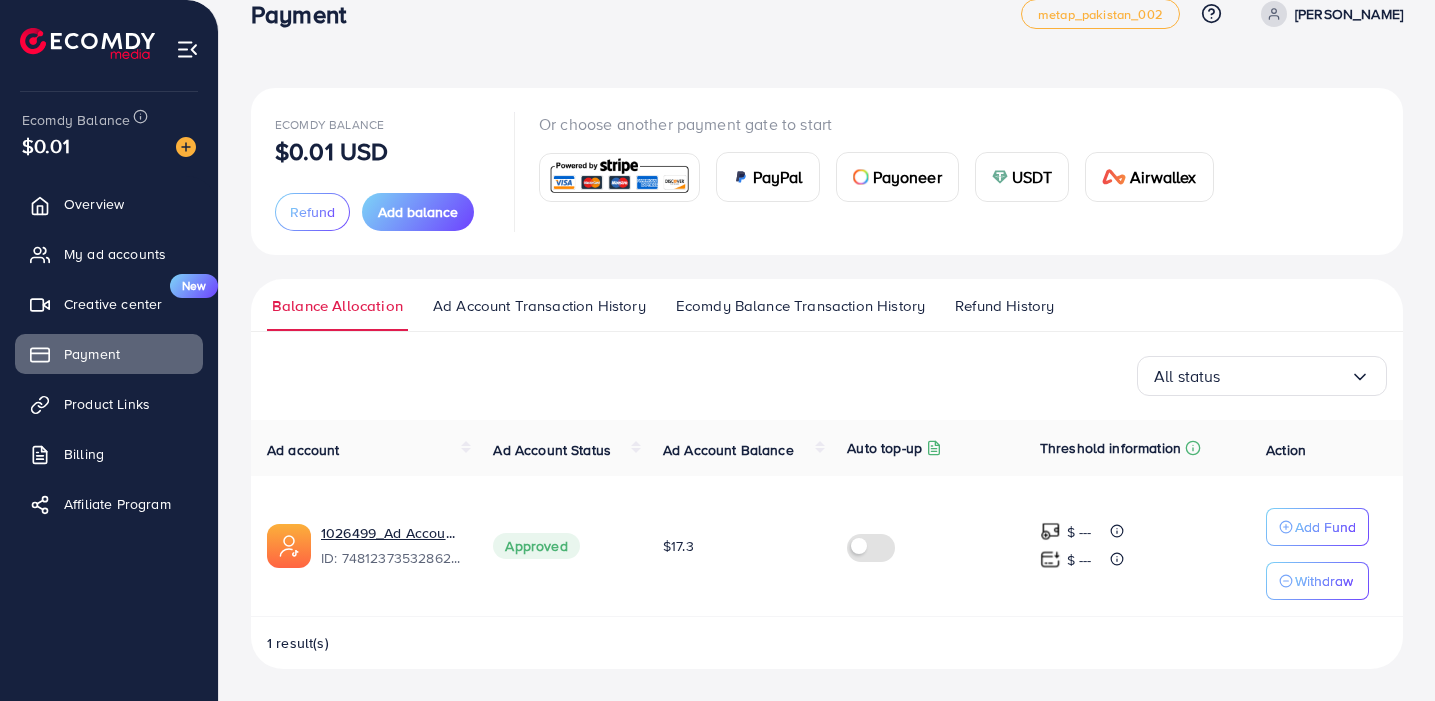 click on "Ad Account Transaction History" at bounding box center (539, 306) 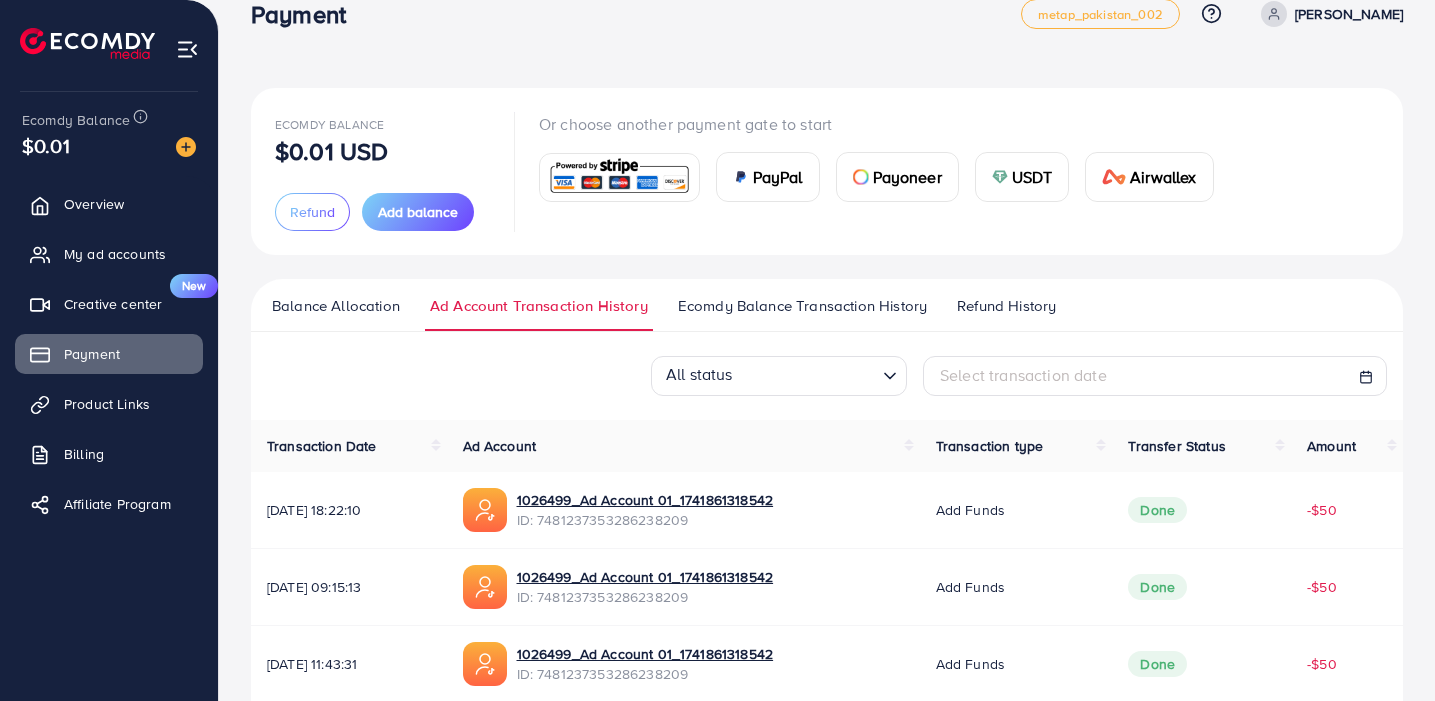 scroll, scrollTop: 0, scrollLeft: 0, axis: both 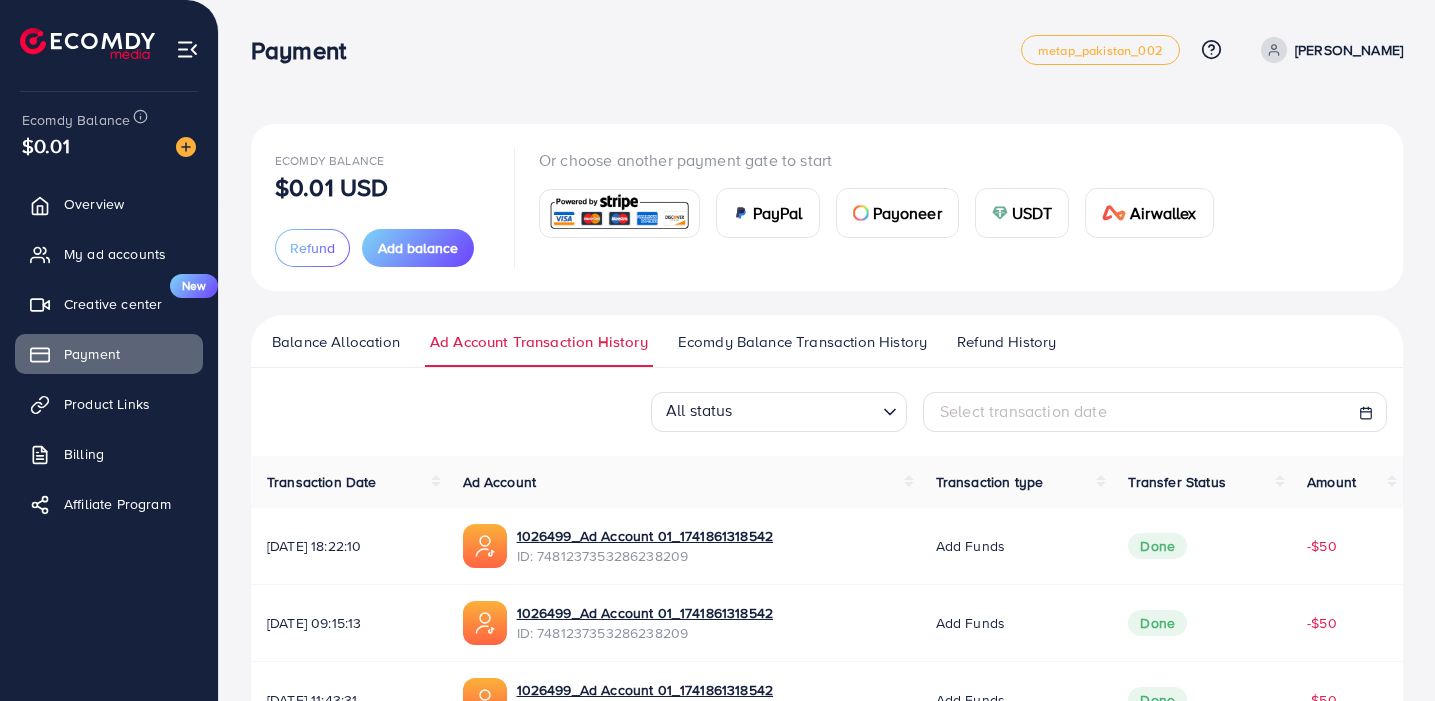 click on "Ecomdy Balance Transaction History" at bounding box center [802, 342] 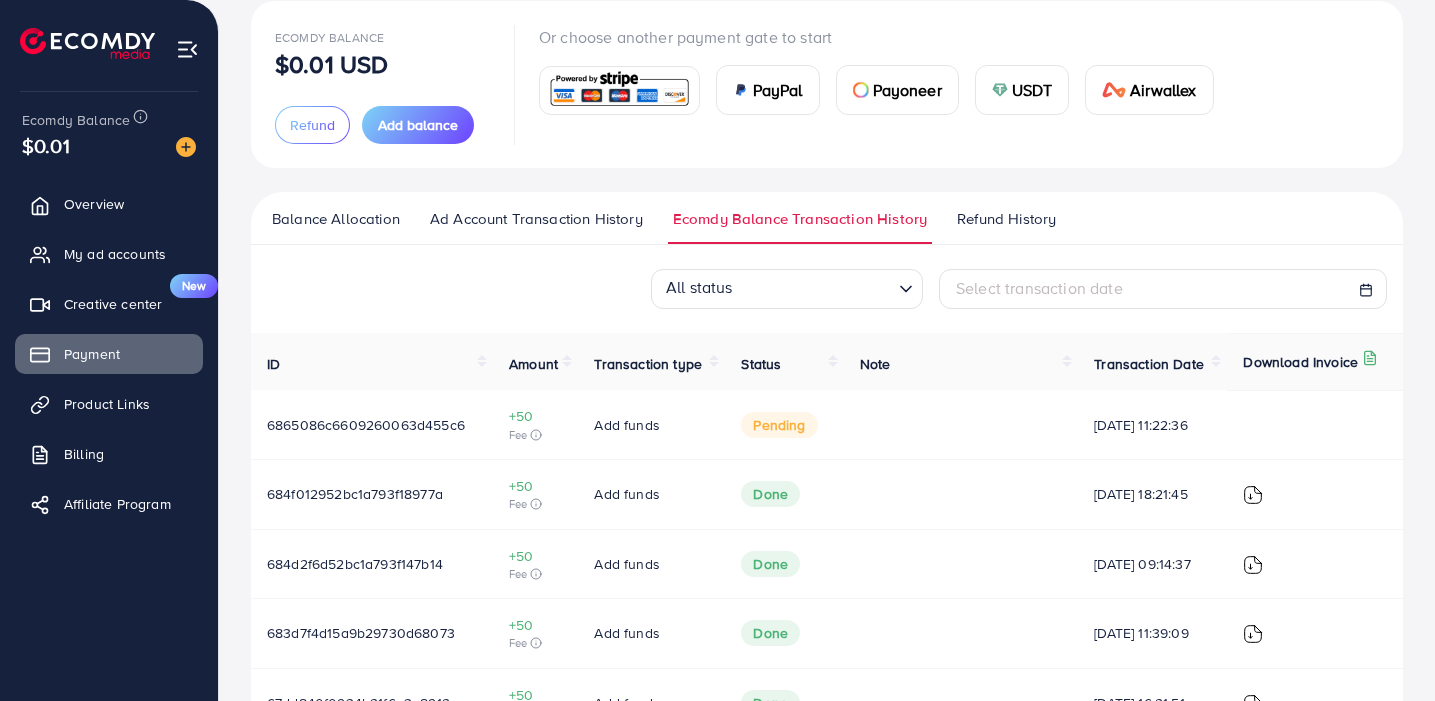 scroll, scrollTop: 0, scrollLeft: 0, axis: both 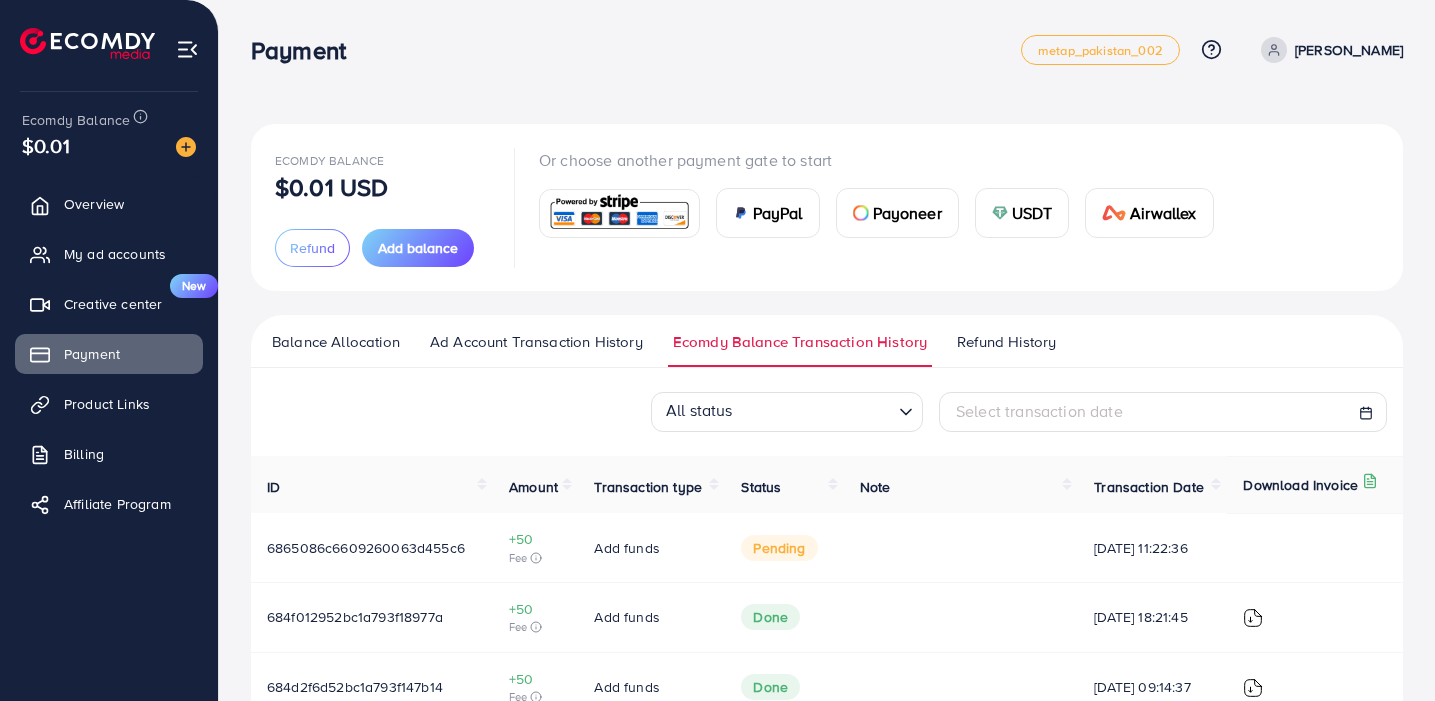 click at bounding box center [87, 43] 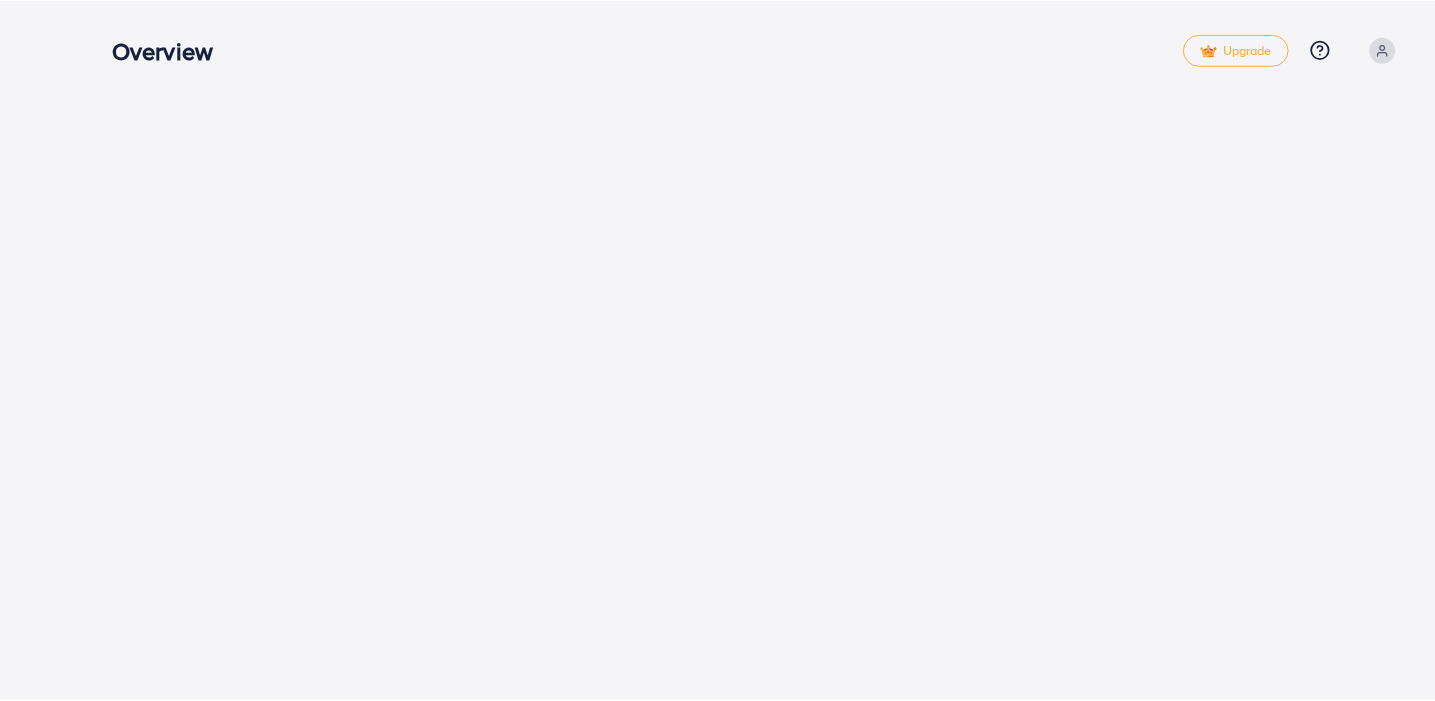 scroll, scrollTop: 0, scrollLeft: 0, axis: both 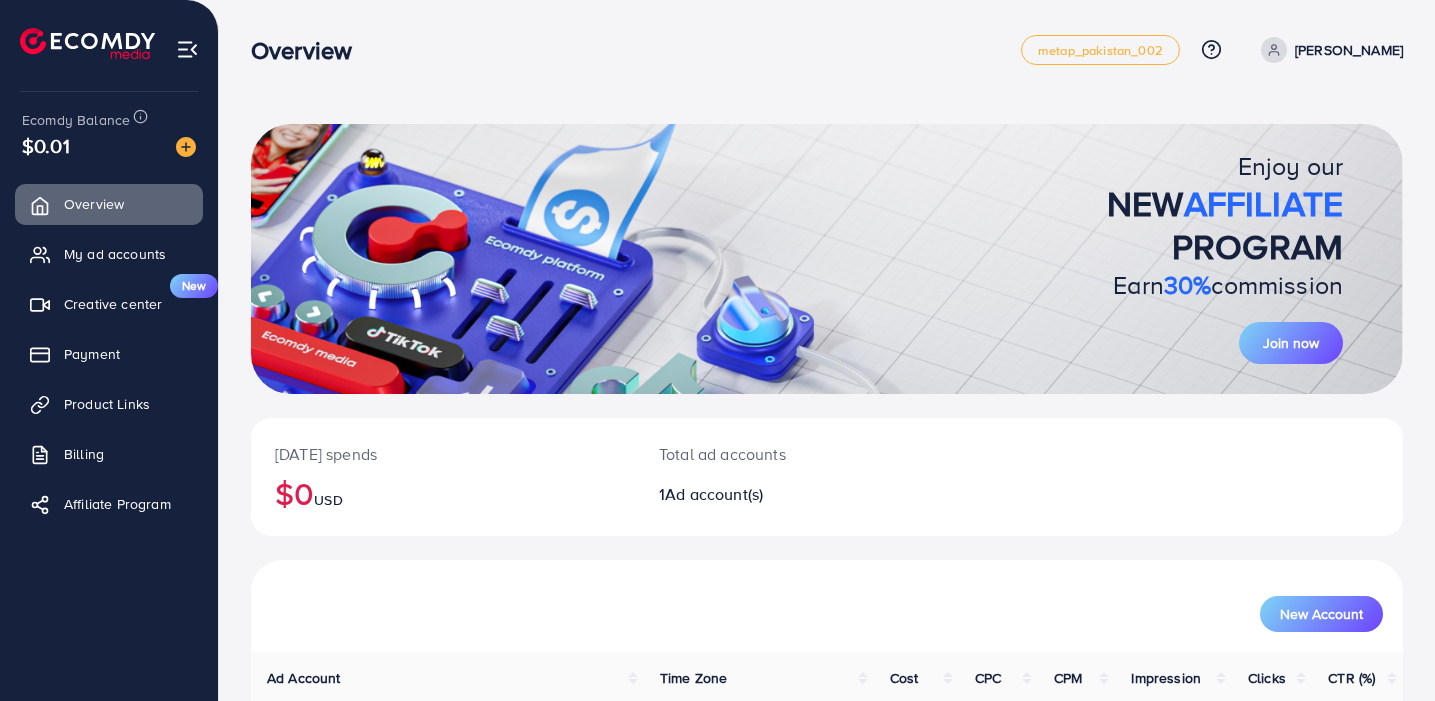 click on "[DATE] spends   $0  USD  Total ad accounts   1  Ad account(s)" at bounding box center (827, 489) 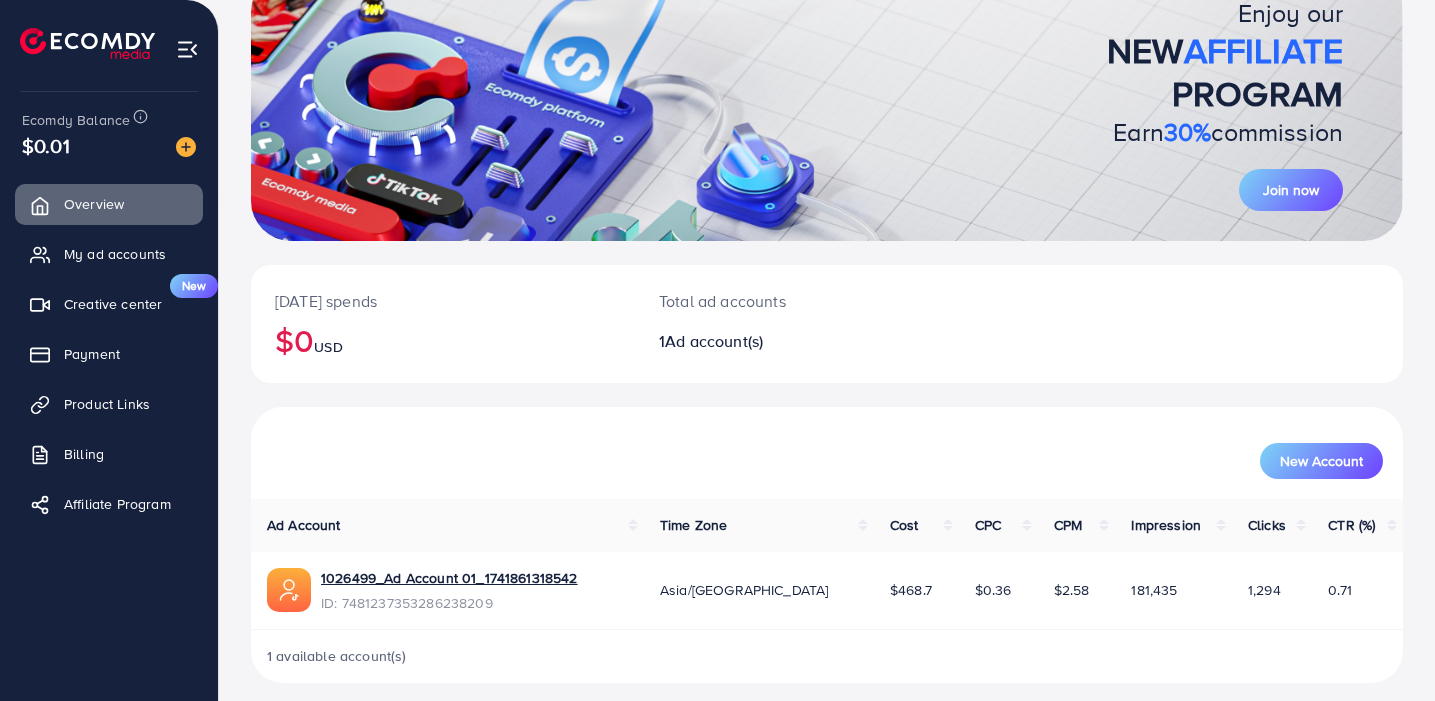 scroll, scrollTop: 166, scrollLeft: 0, axis: vertical 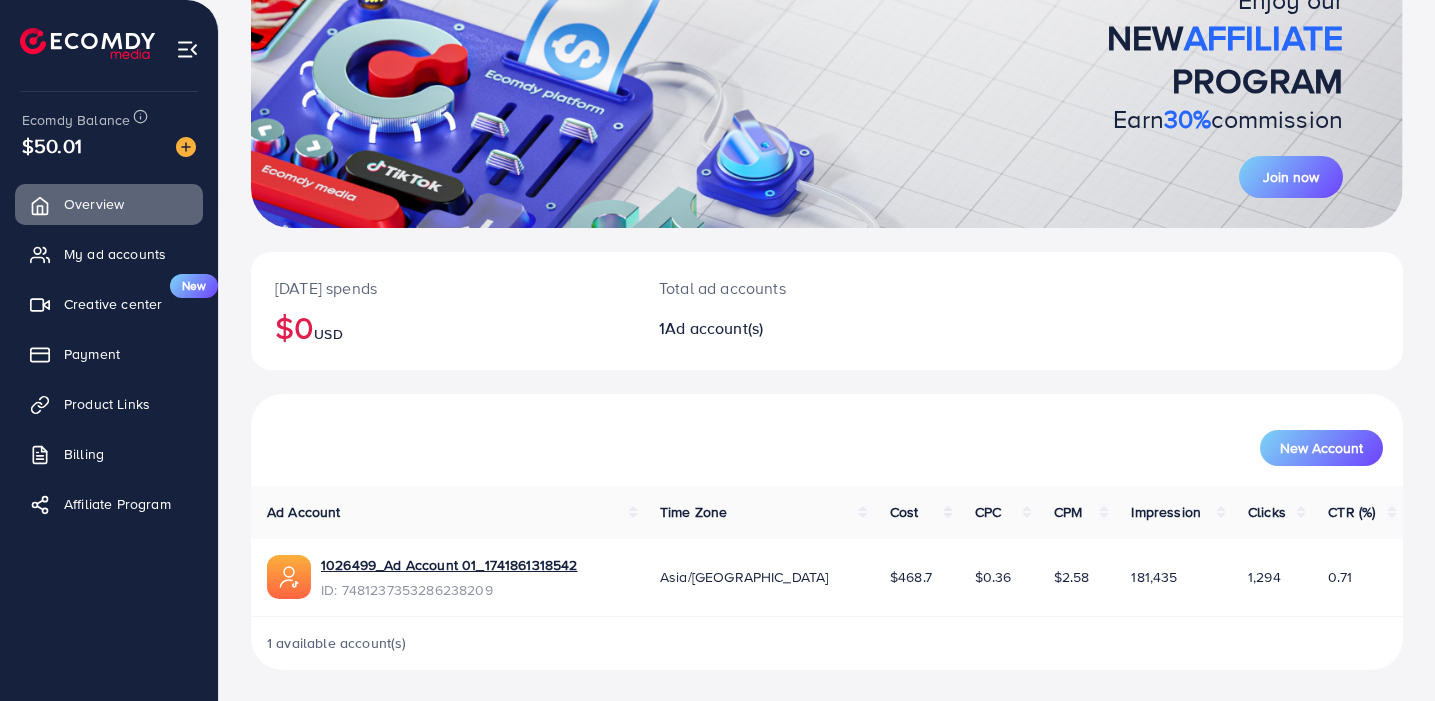 click on "[DATE] spends   $0  USD  Total ad accounts   1  Ad account(s)" at bounding box center [827, 323] 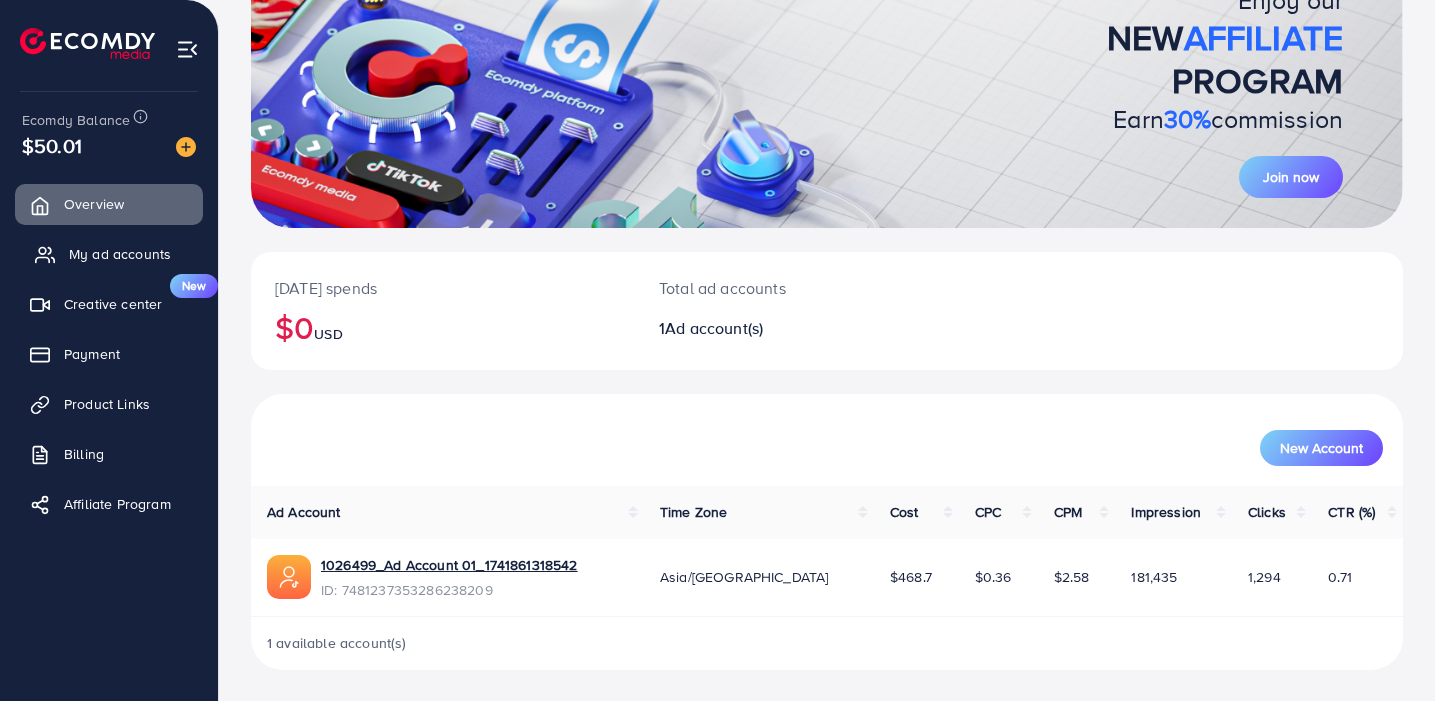 click on "My ad accounts" at bounding box center (120, 254) 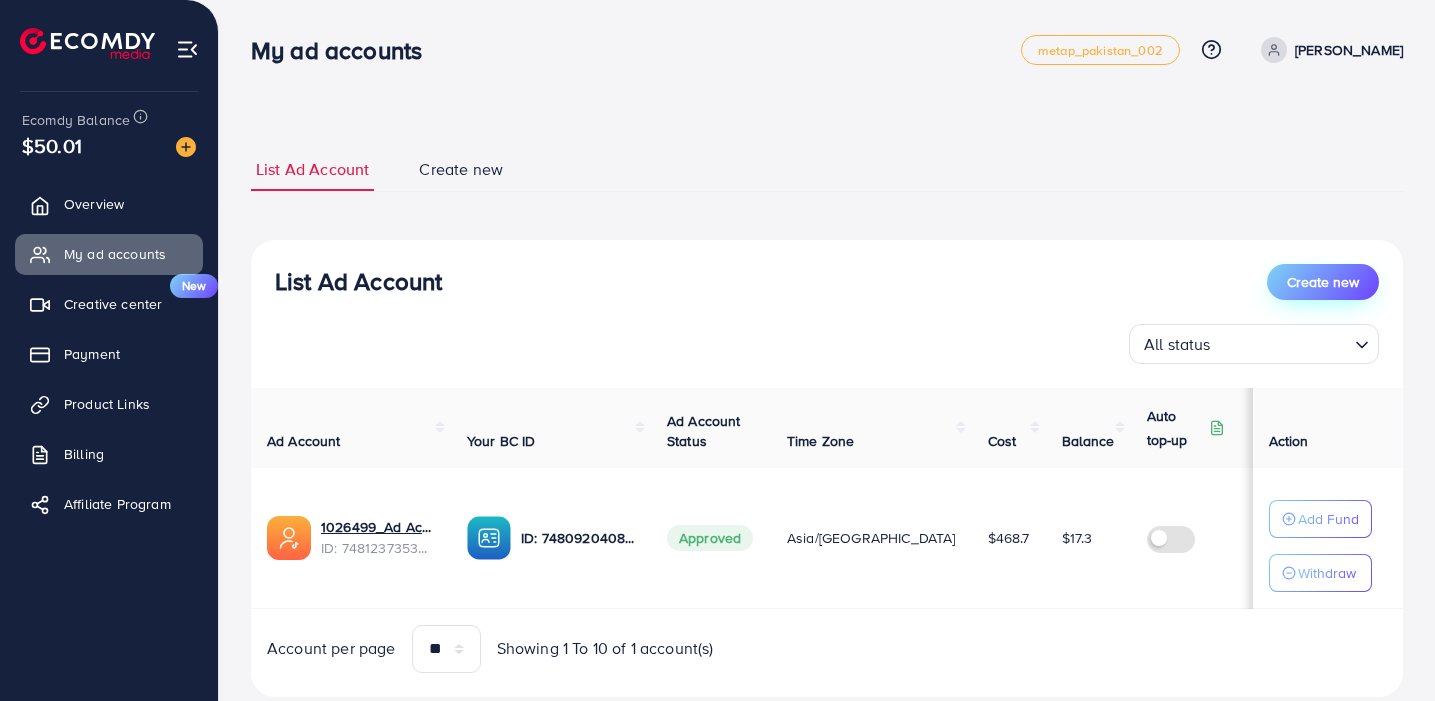 click on "Create new" at bounding box center (1323, 282) 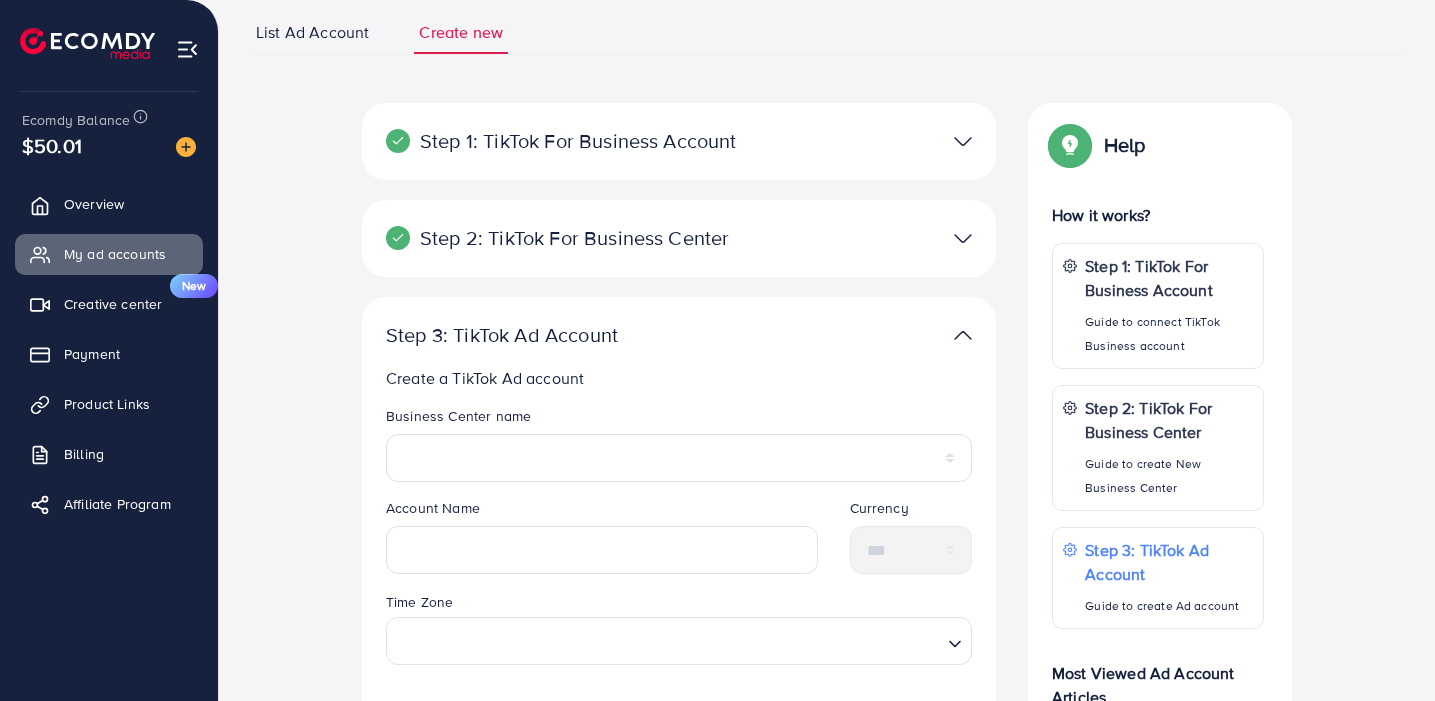 scroll, scrollTop: 187, scrollLeft: 0, axis: vertical 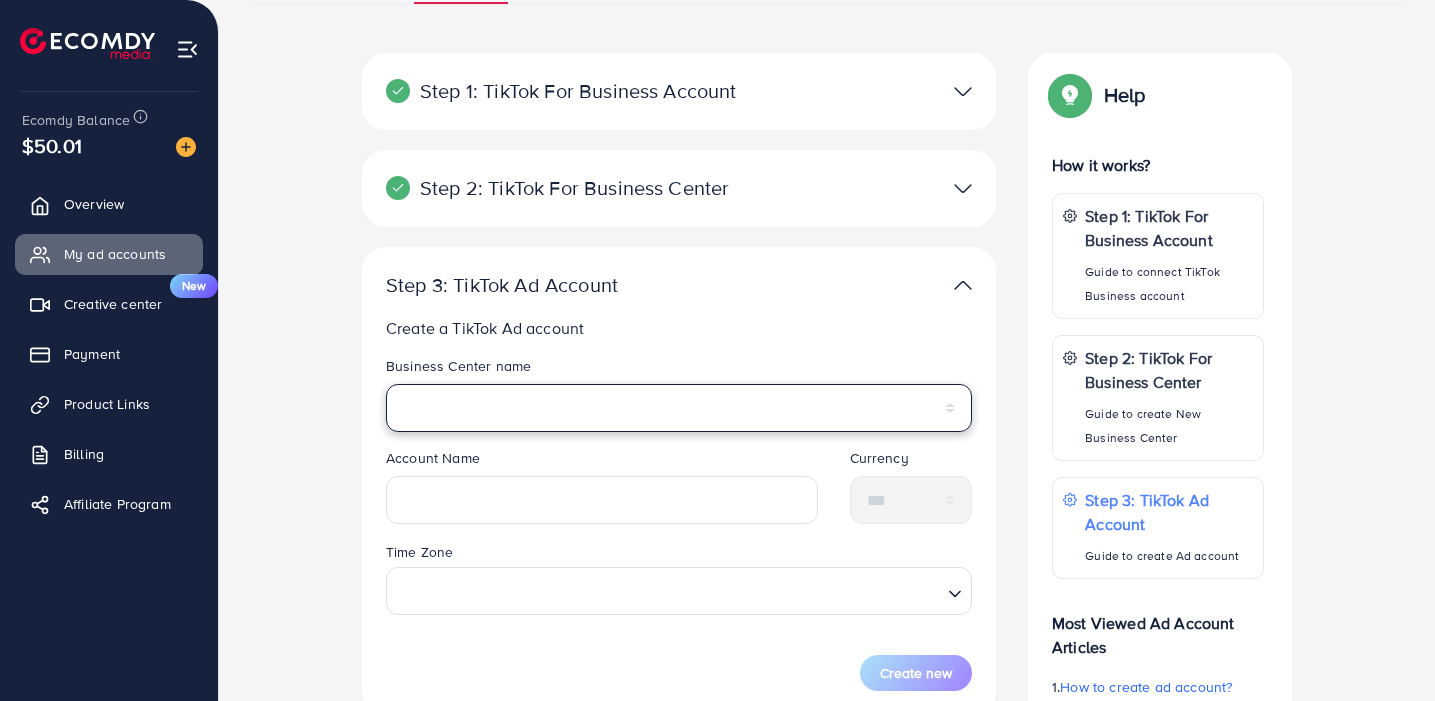 click on "**********" at bounding box center [679, 408] 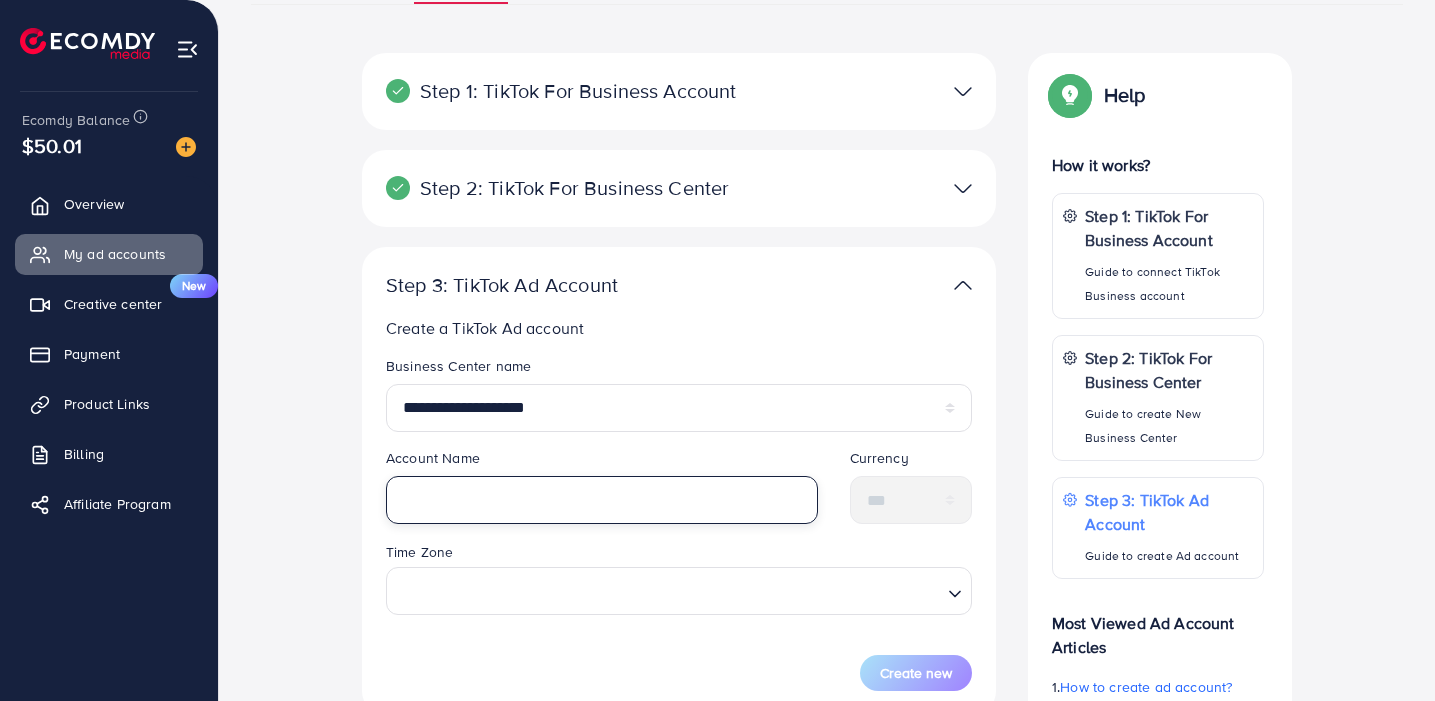 click at bounding box center (602, 500) 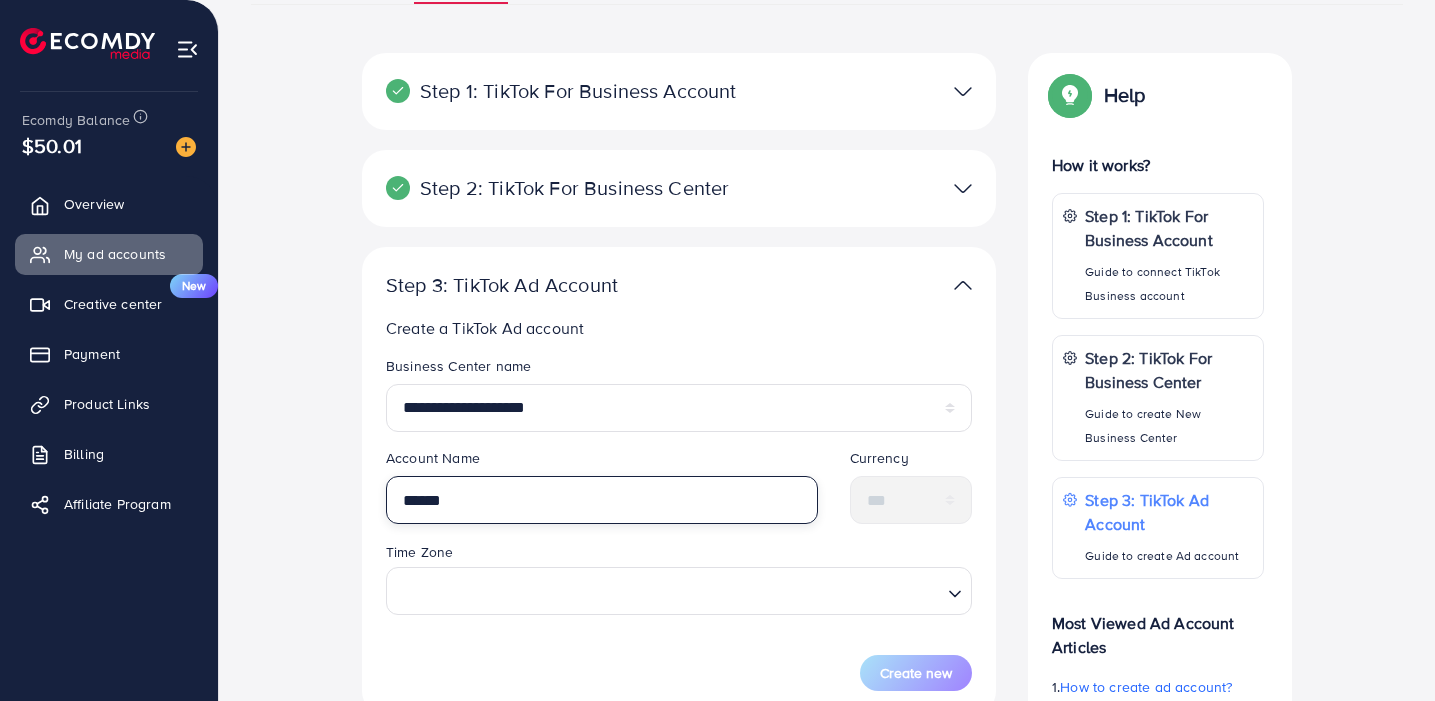 type on "******" 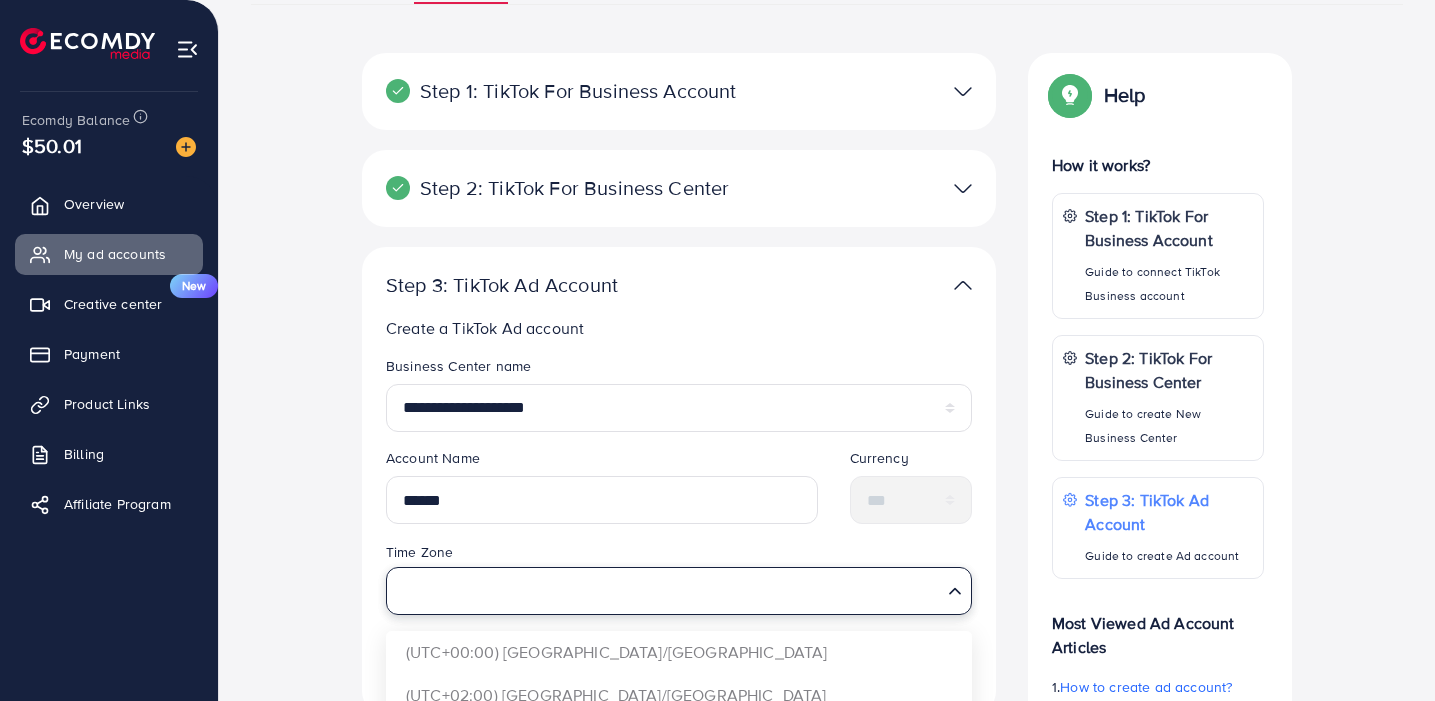 click at bounding box center [667, 590] 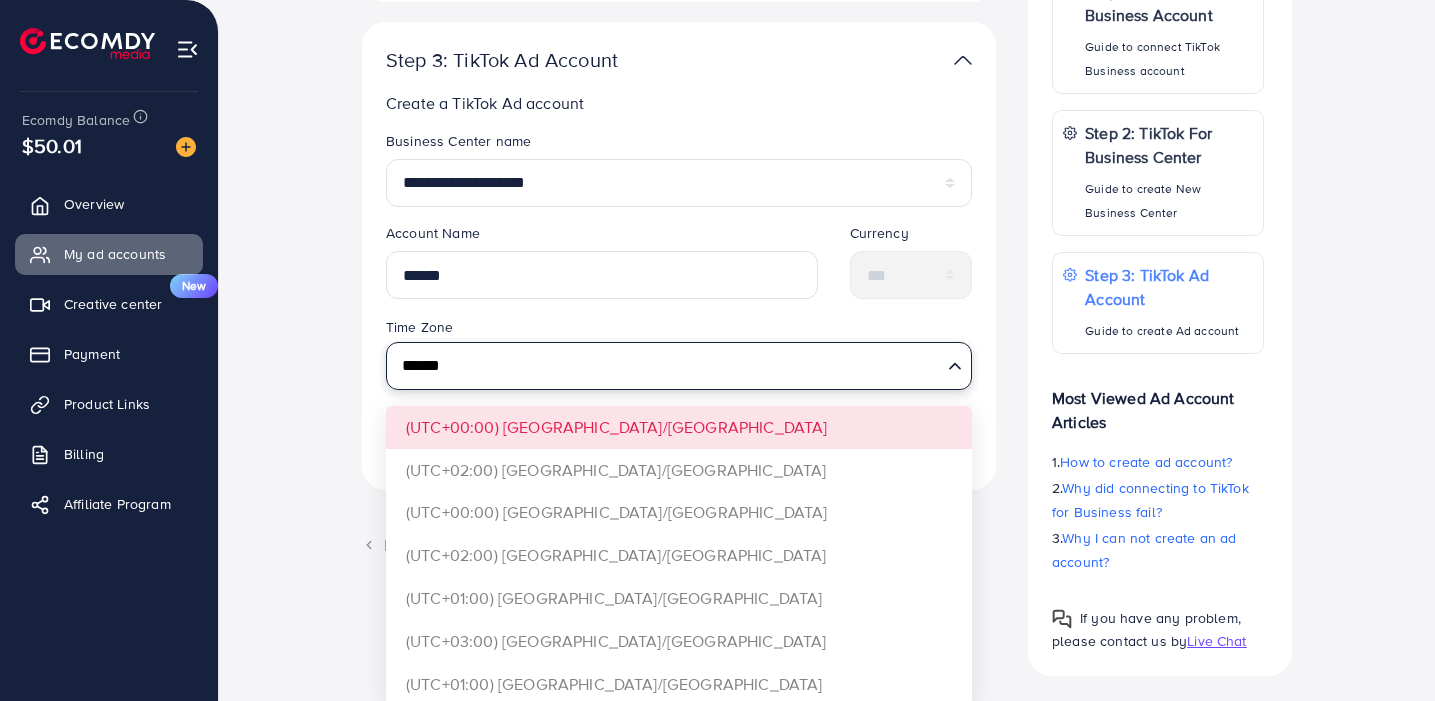 scroll, scrollTop: 443, scrollLeft: 0, axis: vertical 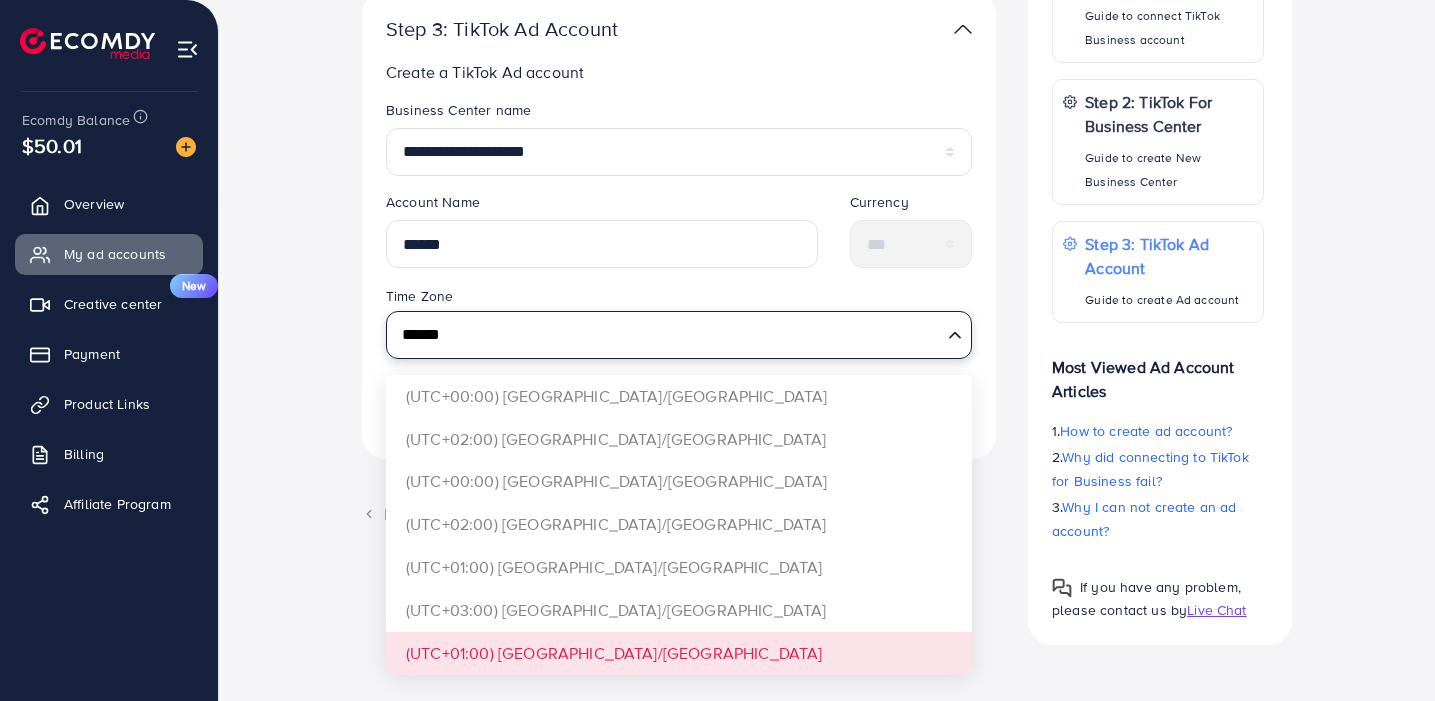 type on "******" 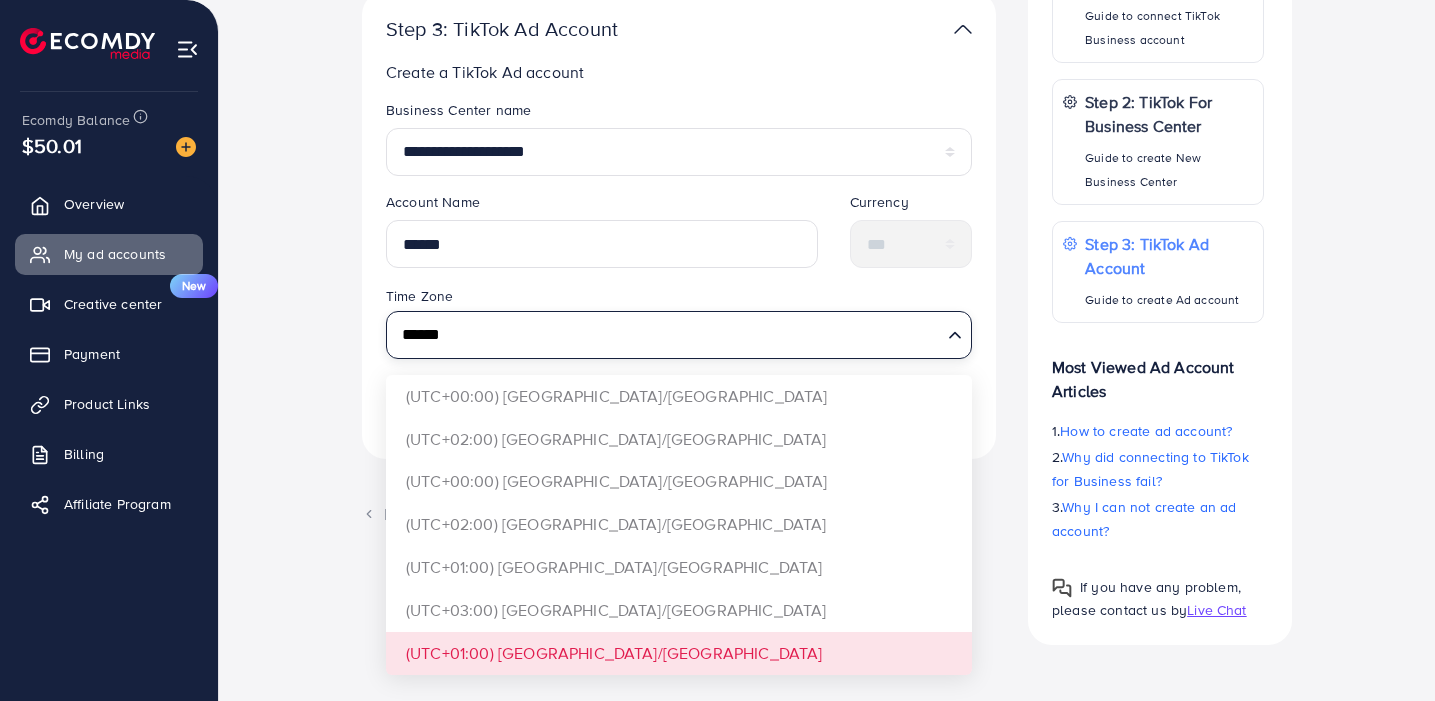 type 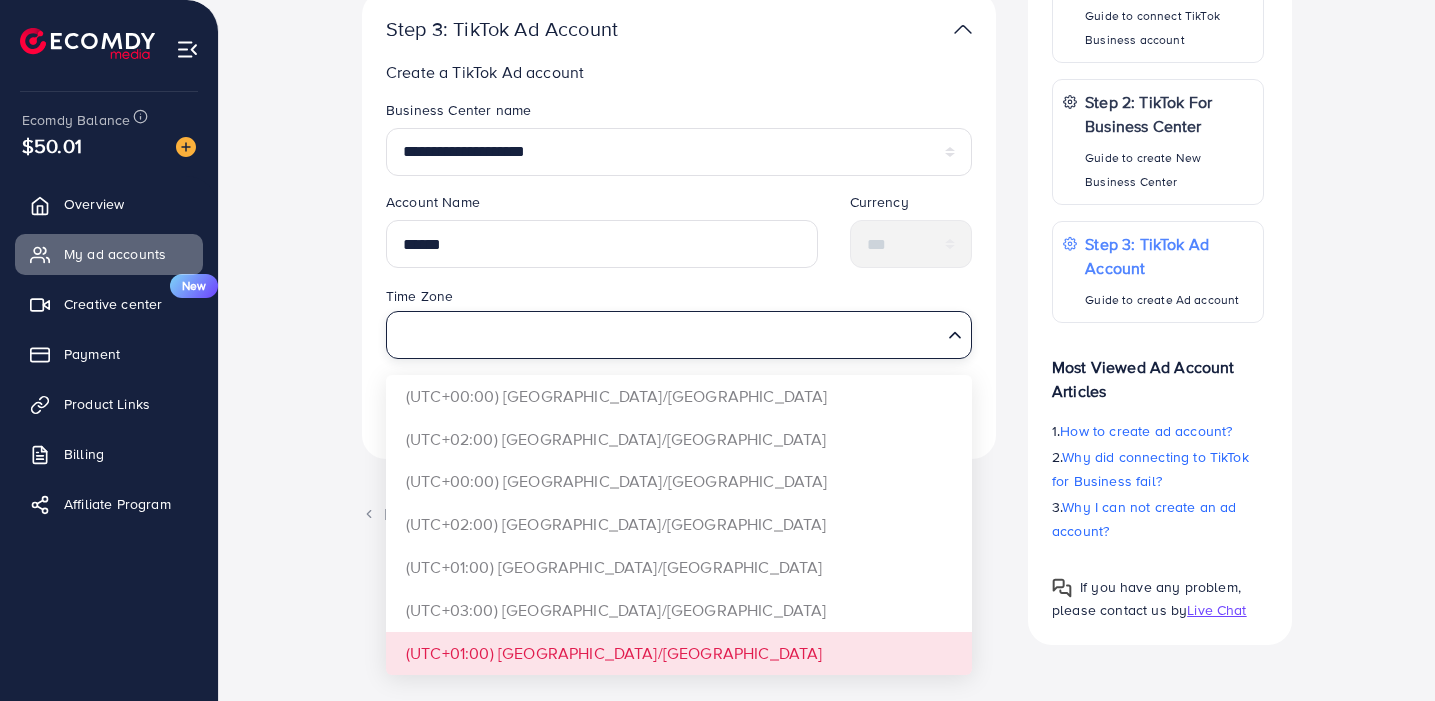 click on "**********" at bounding box center (679, 221) 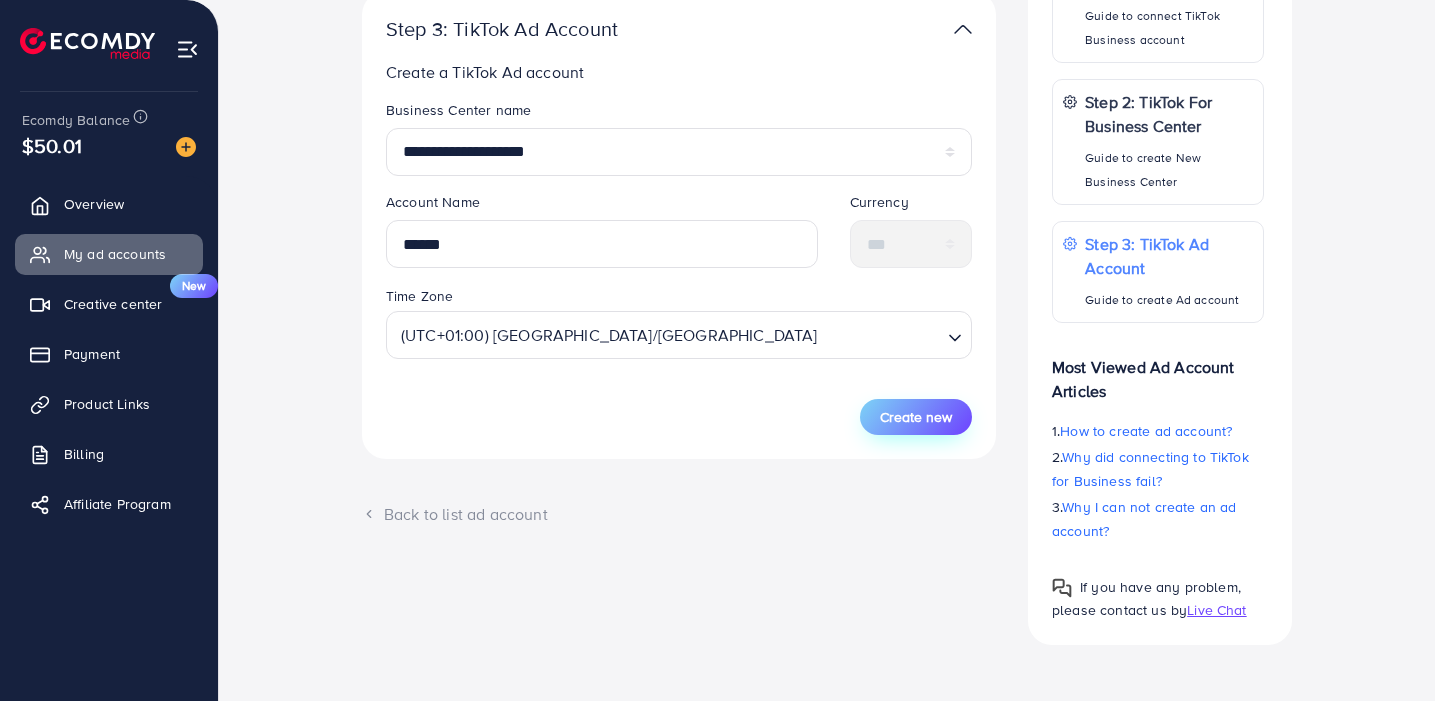 click on "Create new" at bounding box center [916, 417] 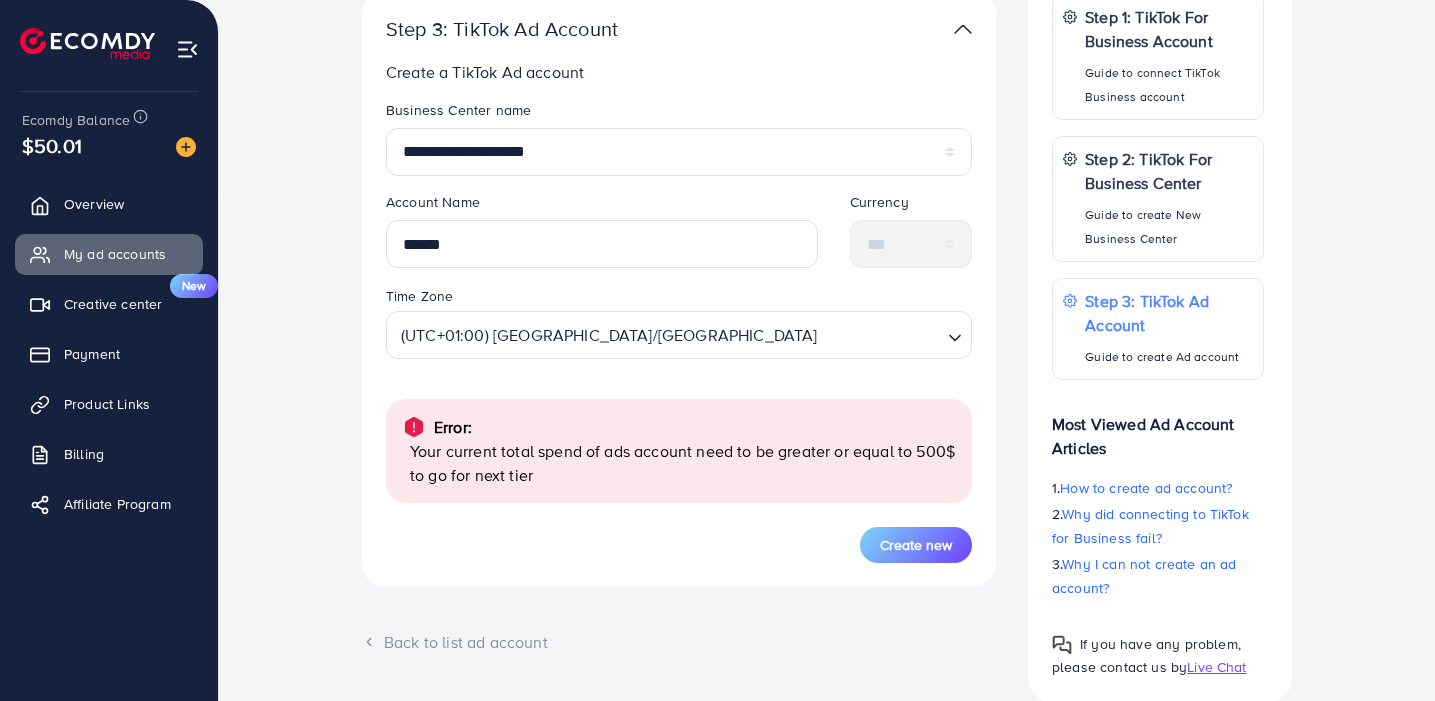 drag, startPoint x: 404, startPoint y: 446, endPoint x: 576, endPoint y: 500, distance: 180.27756 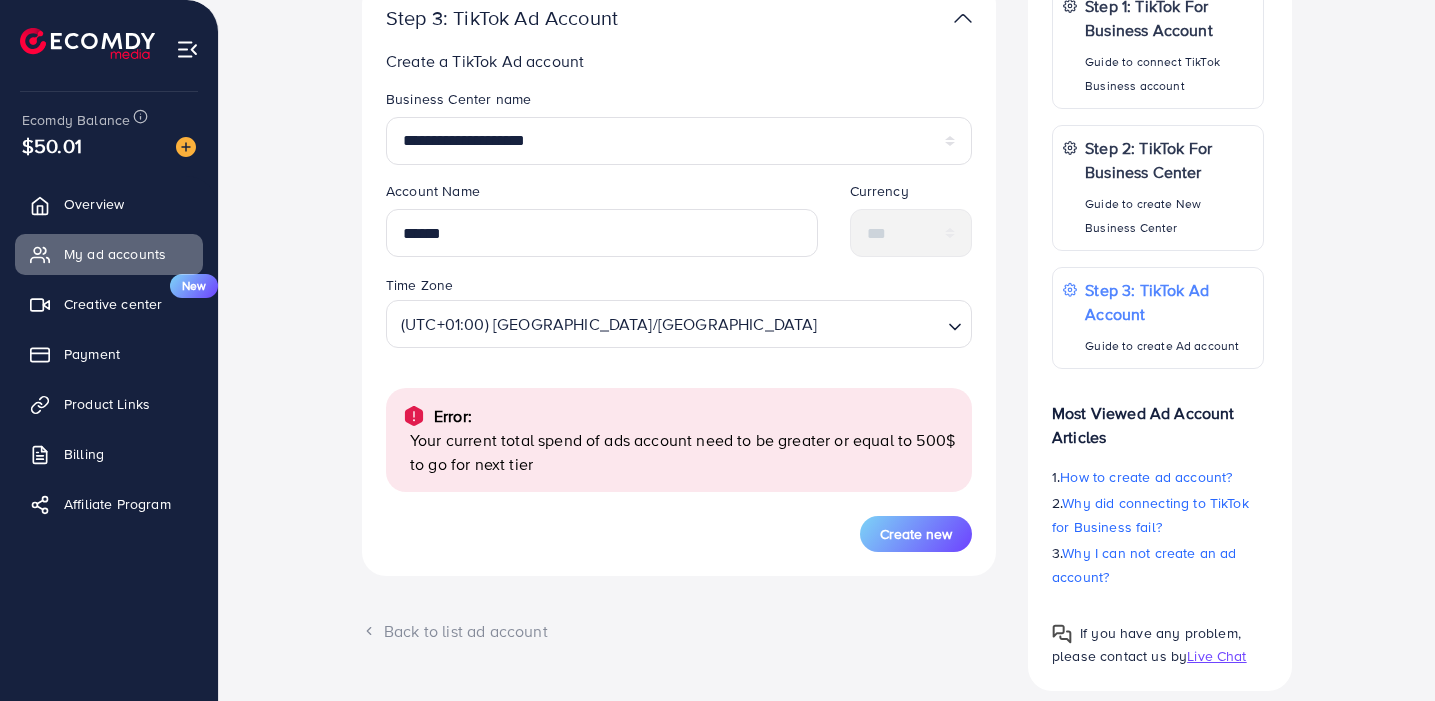scroll, scrollTop: 500, scrollLeft: 0, axis: vertical 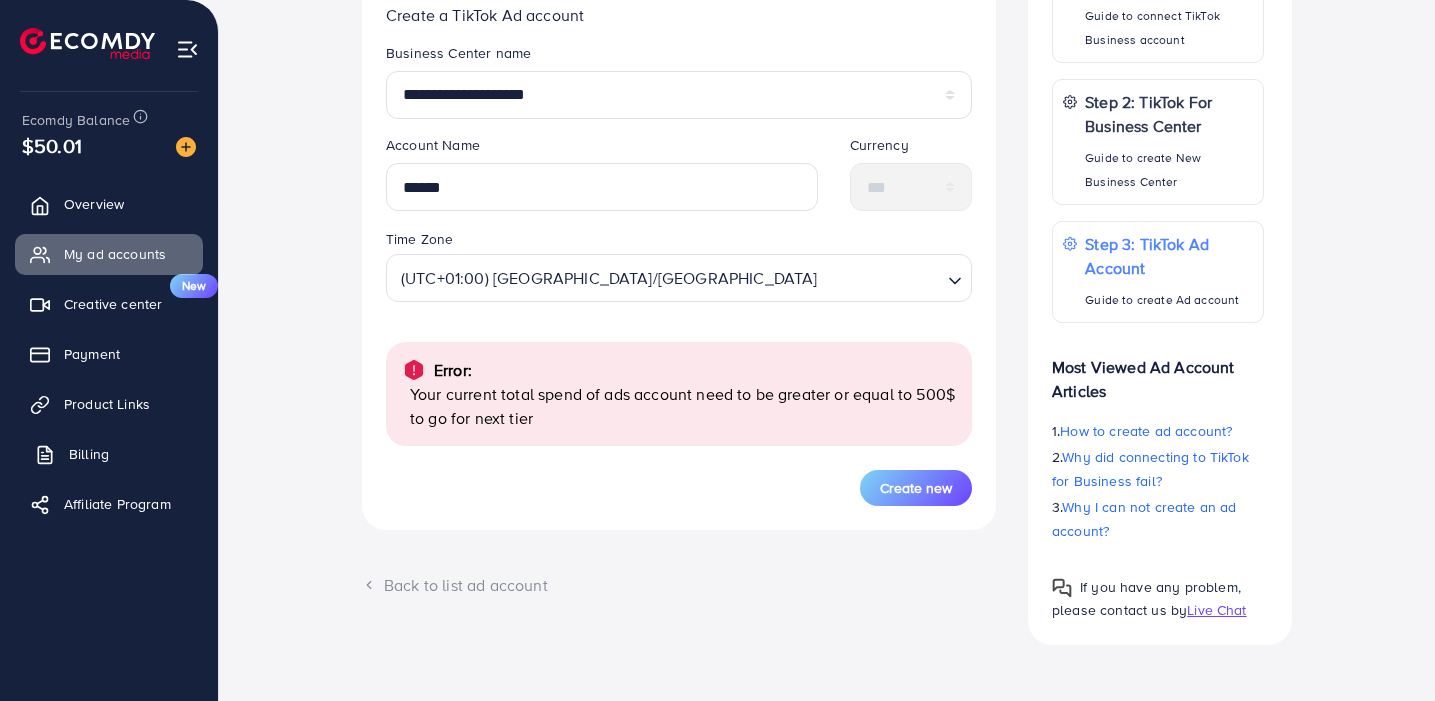 click on "Billing" at bounding box center [89, 454] 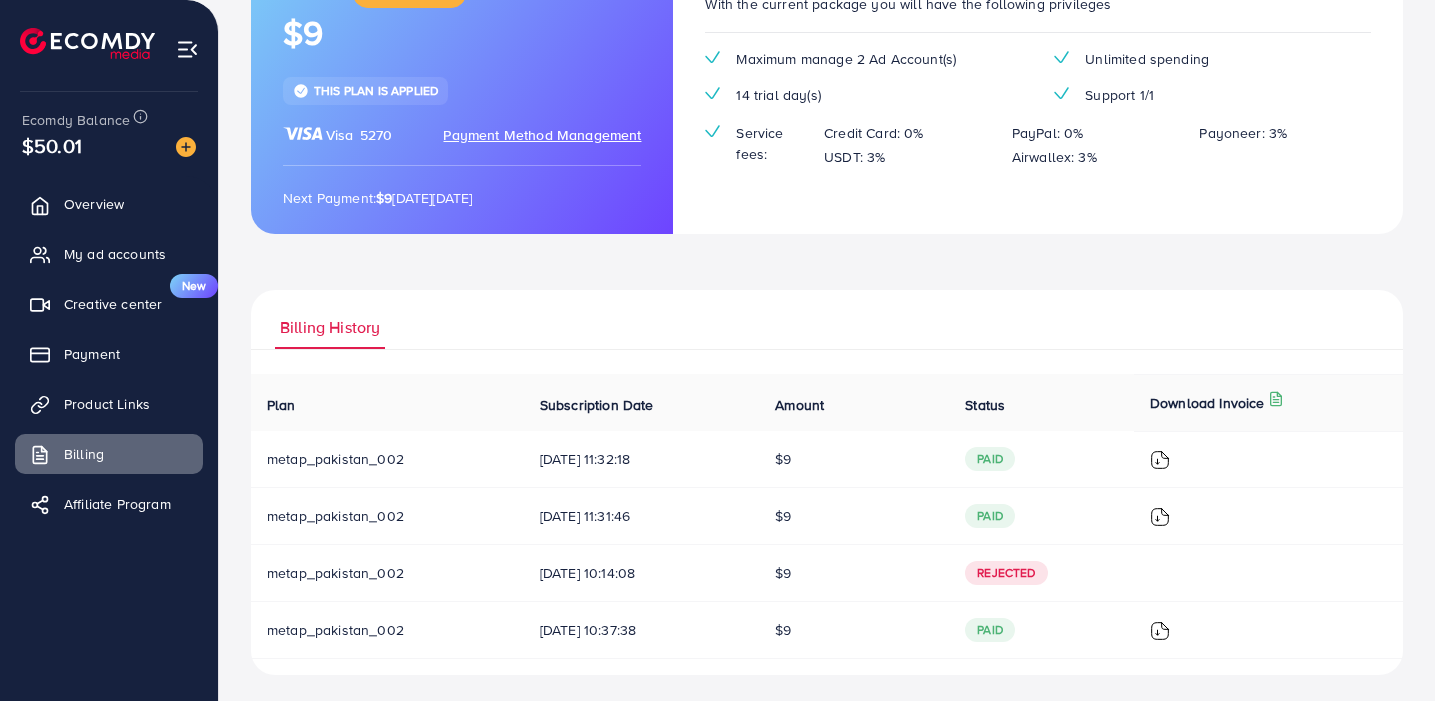 scroll, scrollTop: 215, scrollLeft: 0, axis: vertical 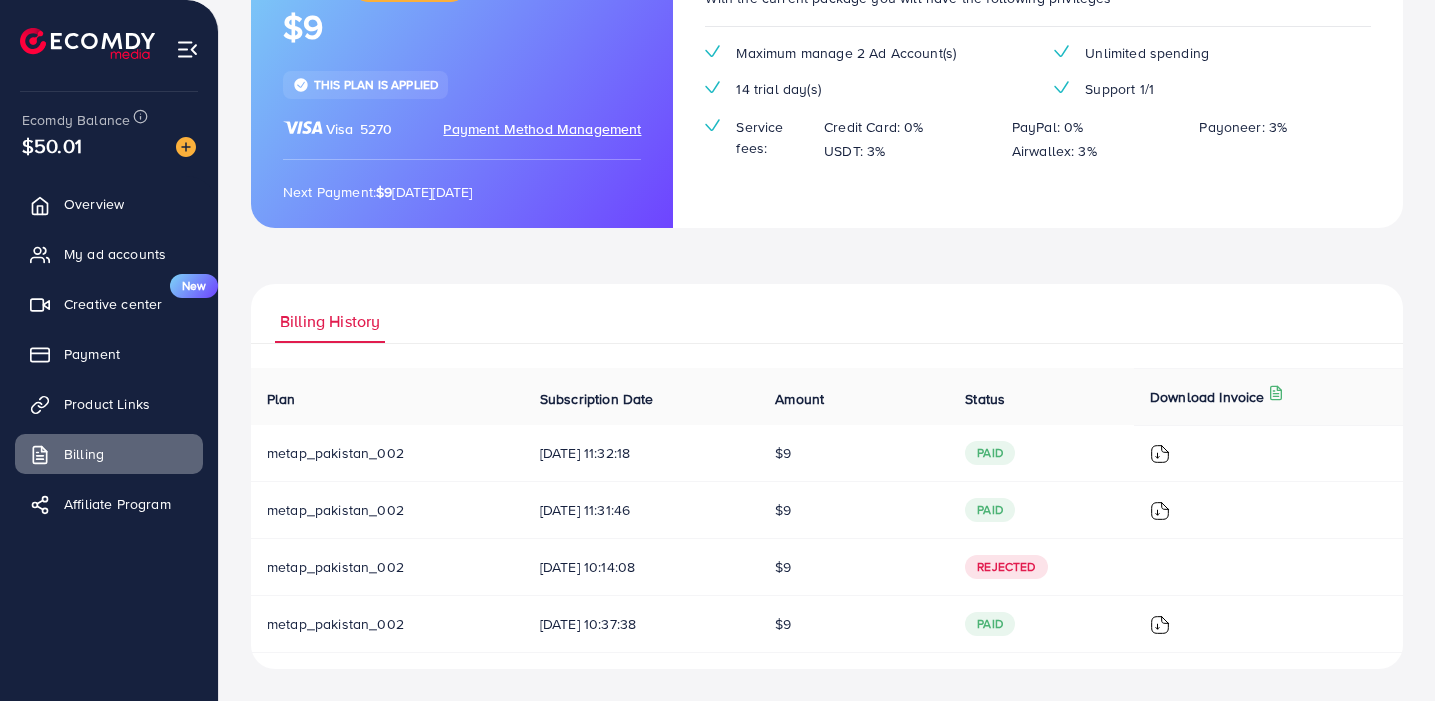 drag, startPoint x: 531, startPoint y: 510, endPoint x: 669, endPoint y: 504, distance: 138.13037 